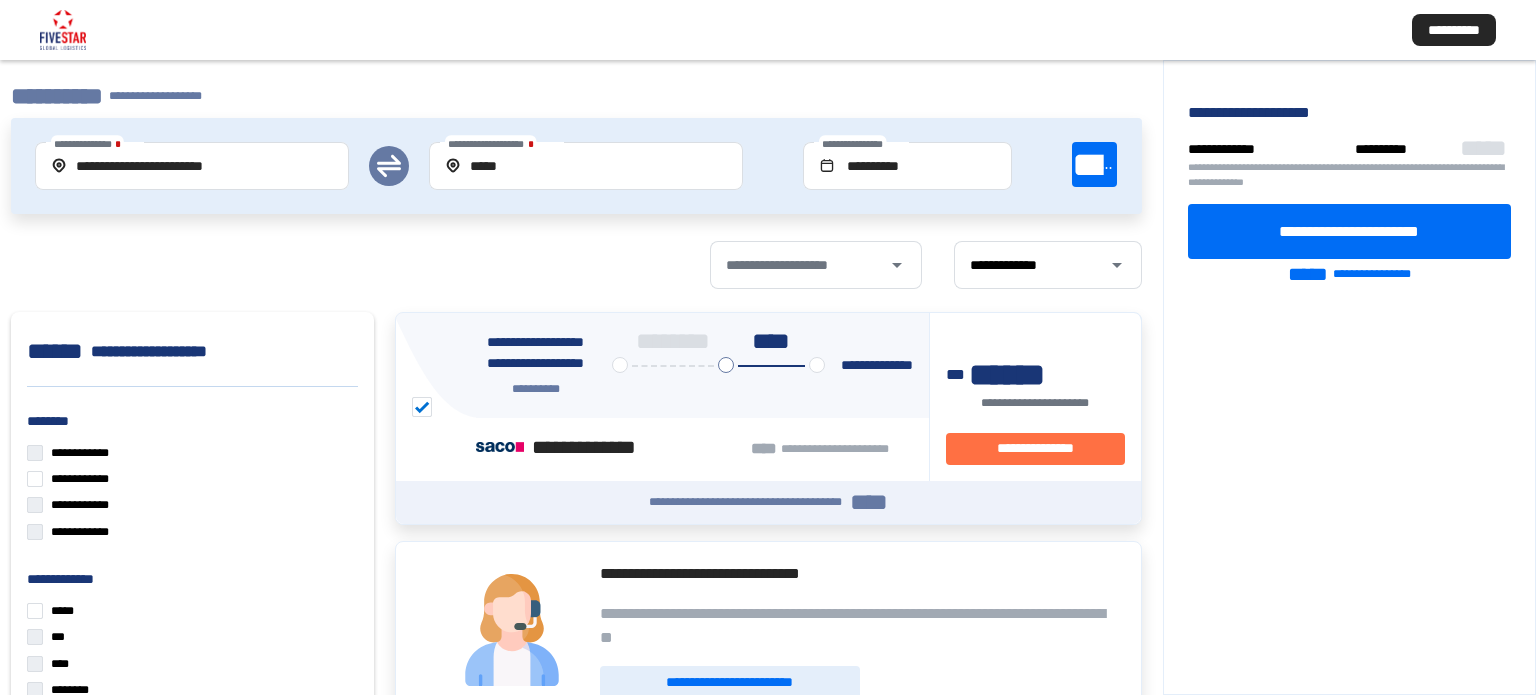 scroll, scrollTop: 0, scrollLeft: 0, axis: both 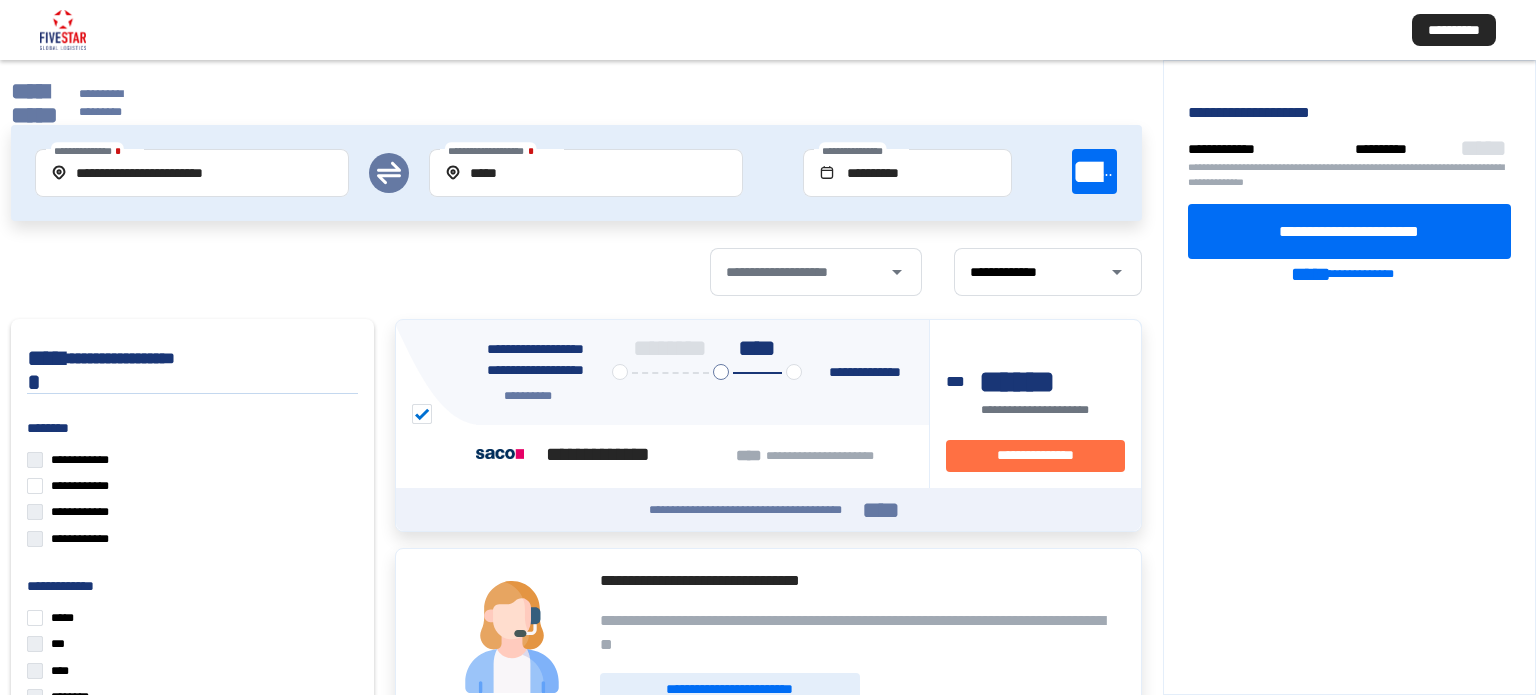 click on "**********" 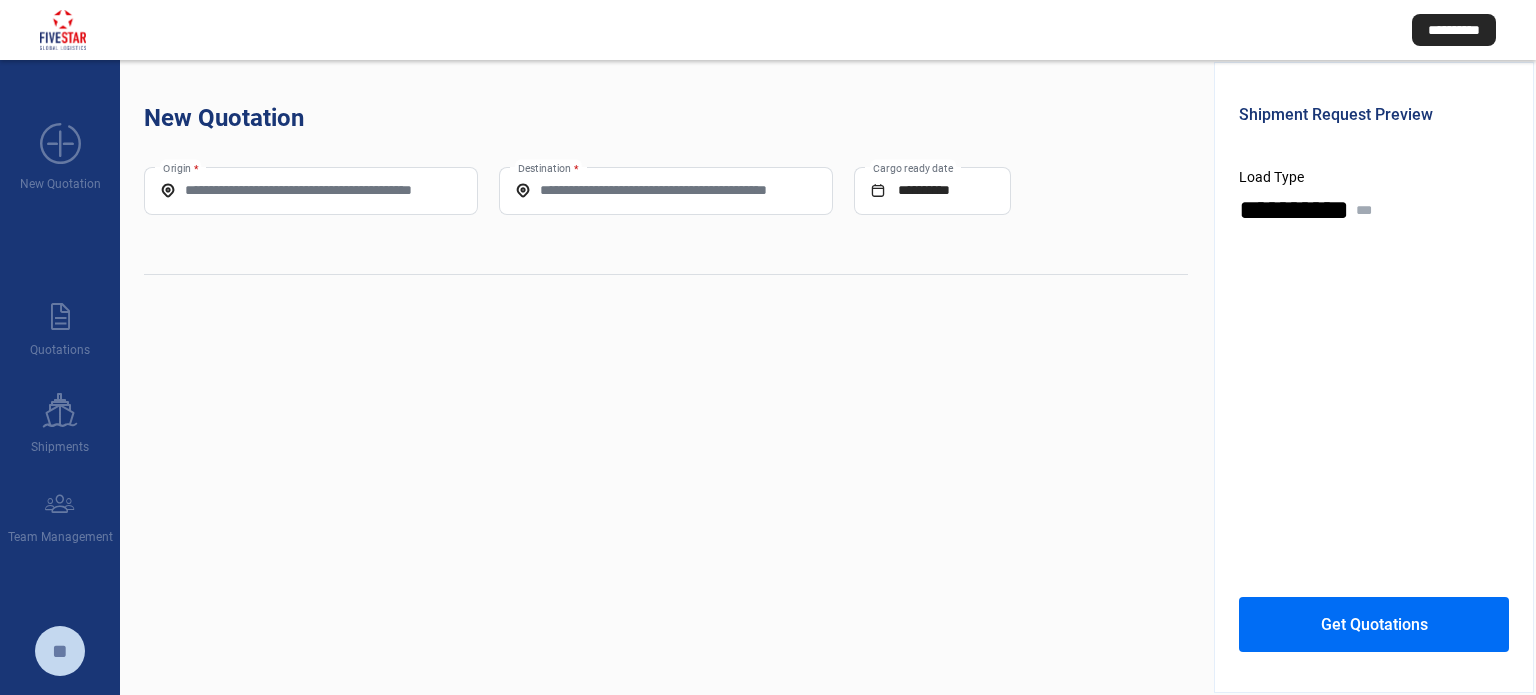 click on "Origin *" at bounding box center (311, 190) 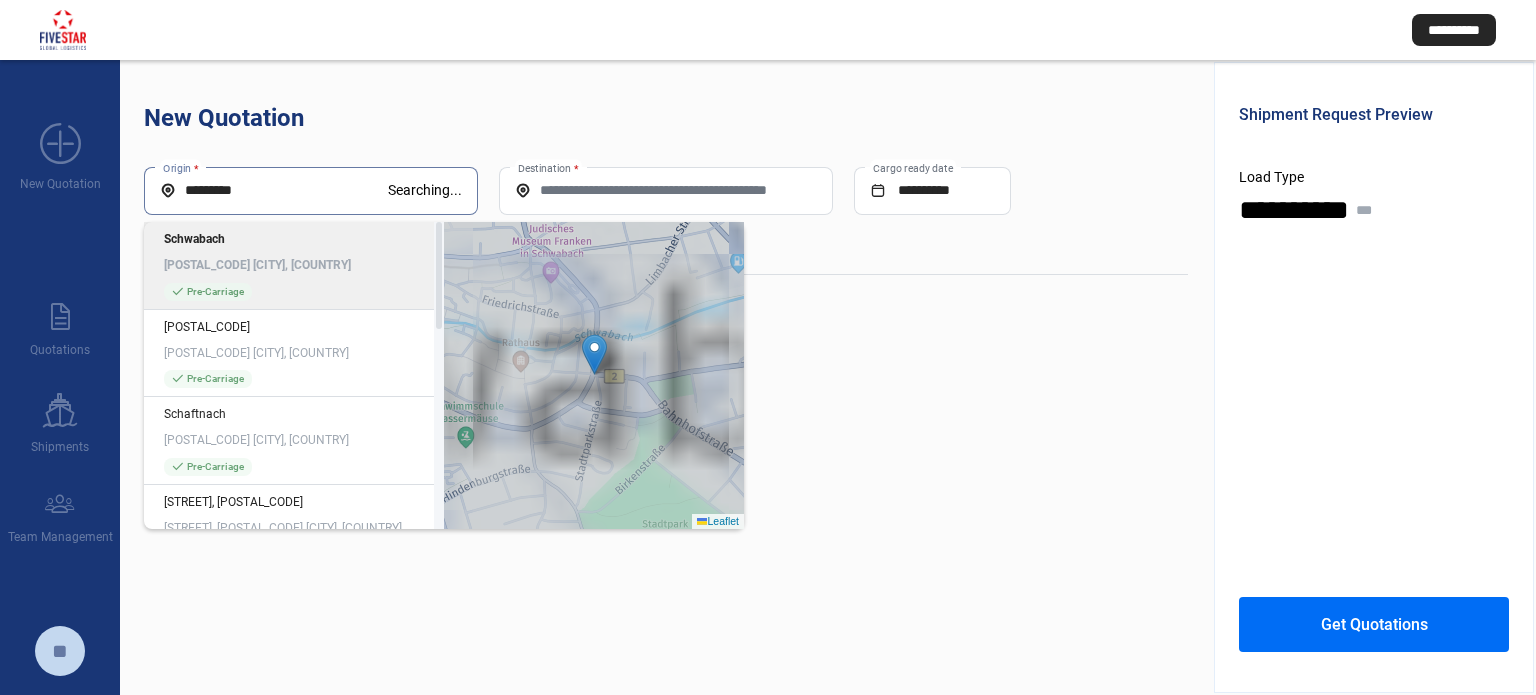 click on "check_mark  Pre-Carriage" 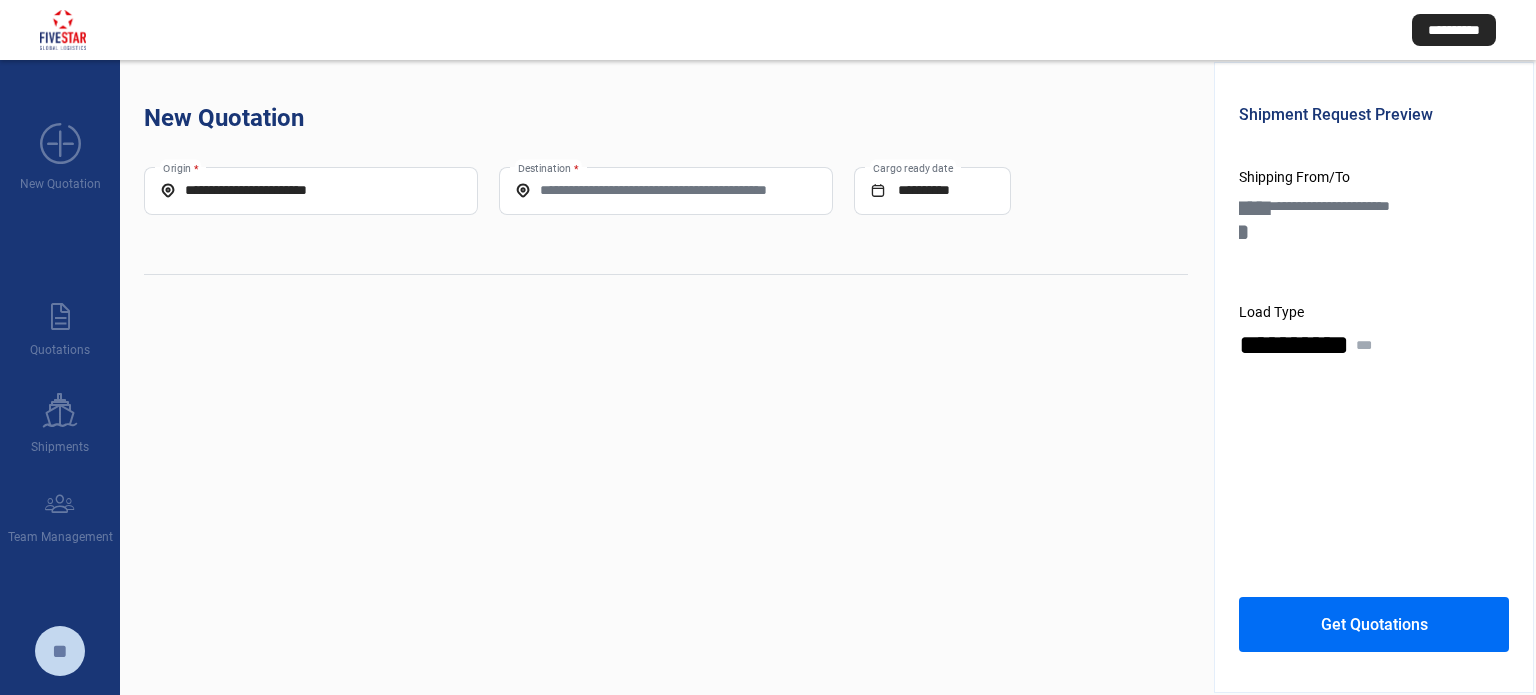 click on "Destination *" at bounding box center [666, 190] 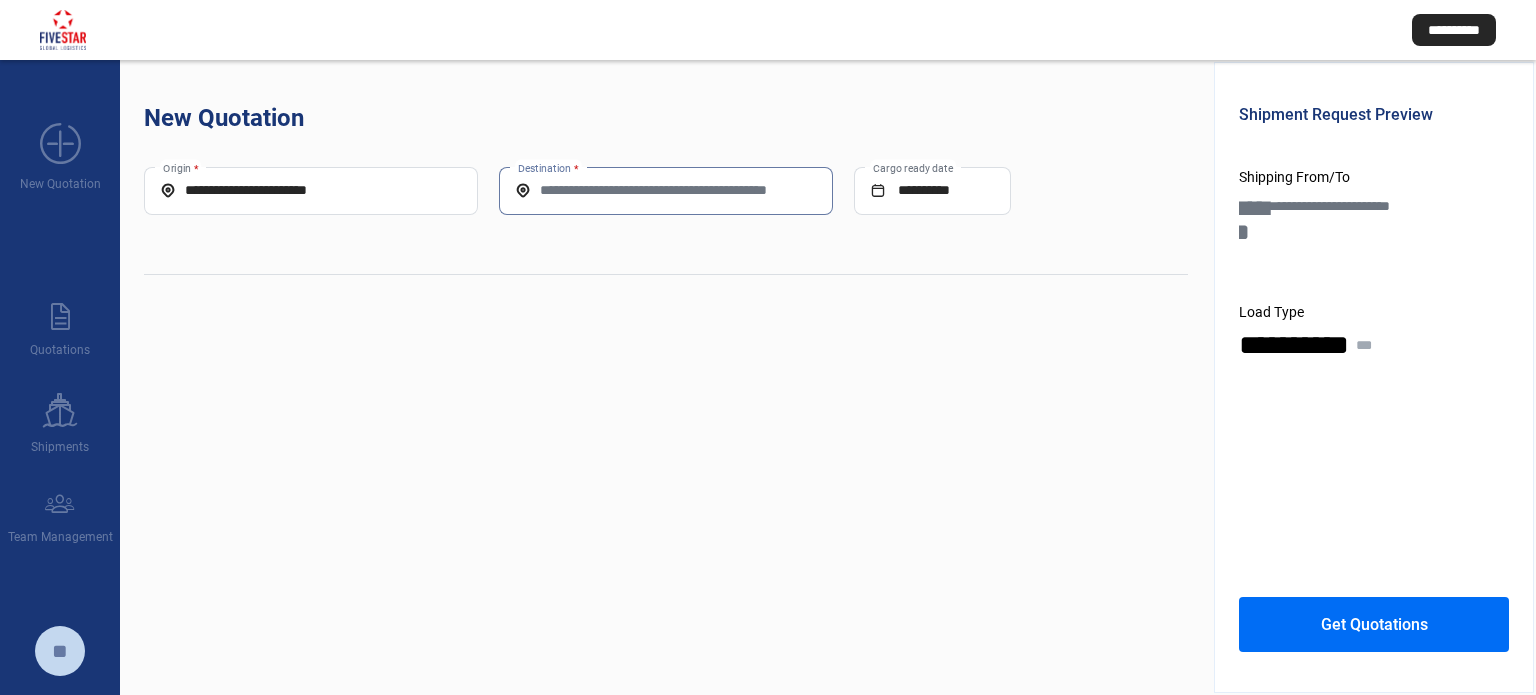type on "*" 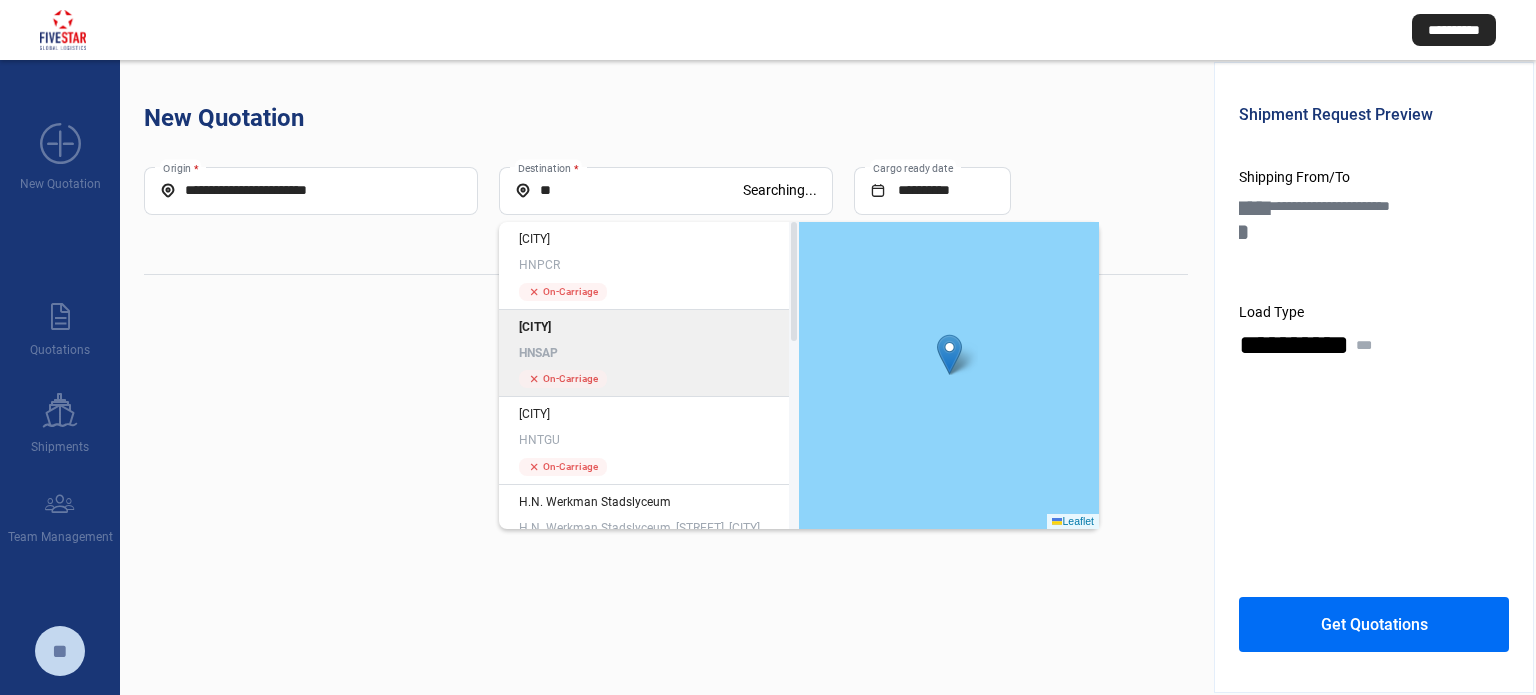 click on "San Pedro Sula HNSAP" 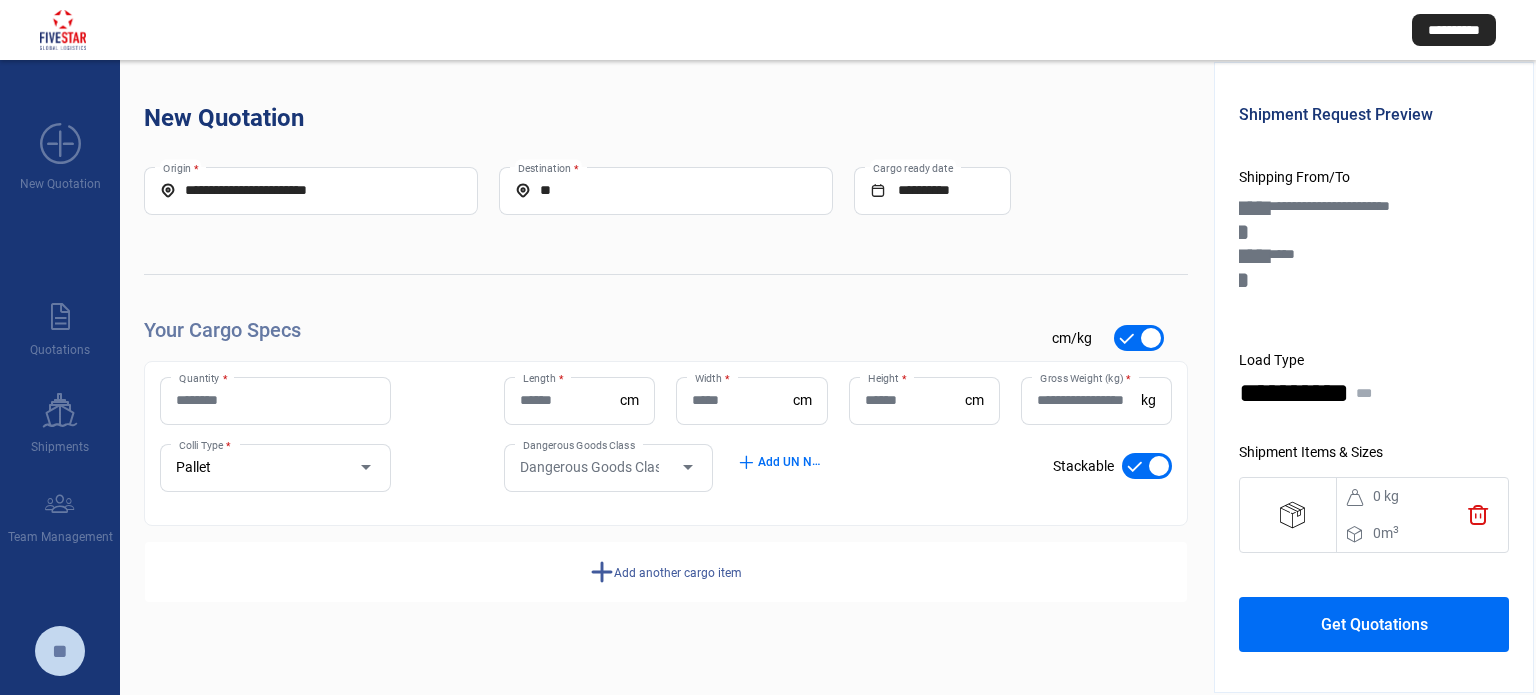 type on "*****" 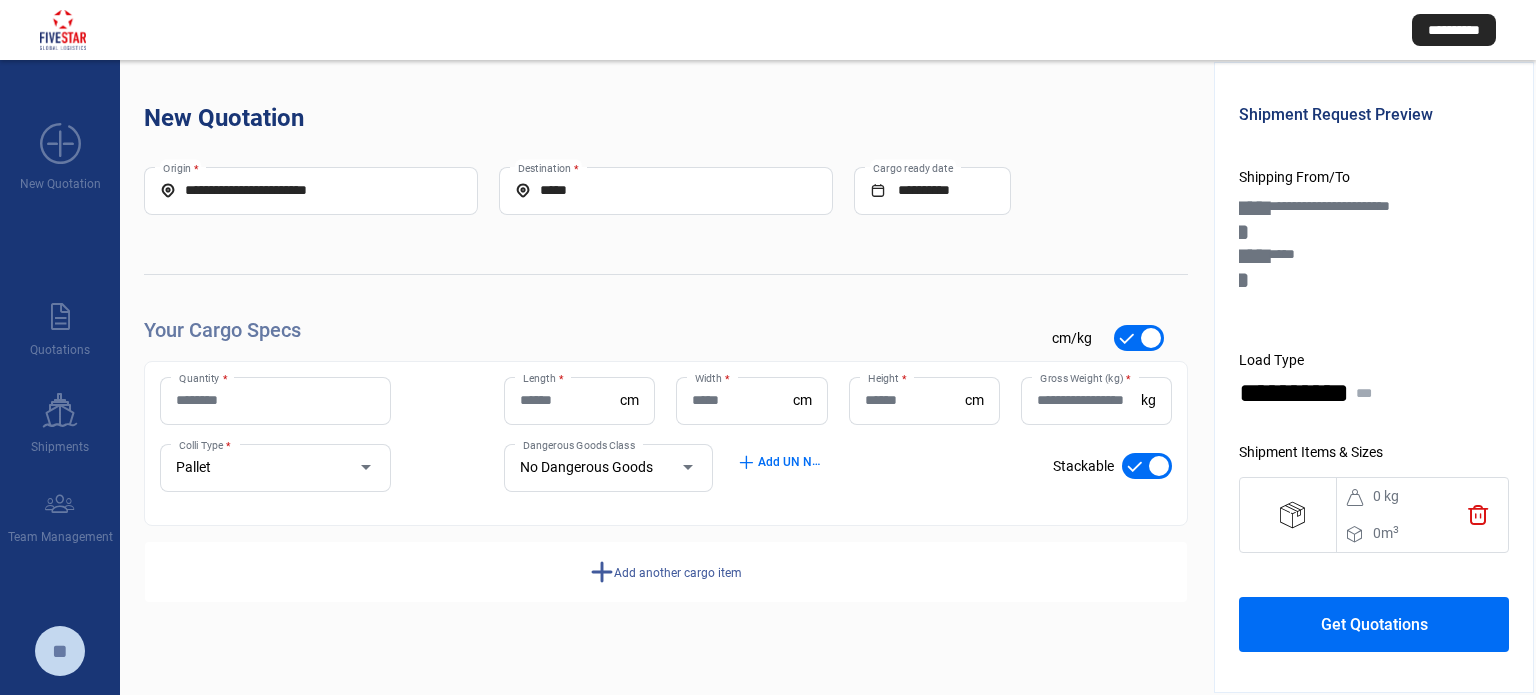 click on "Quantity *" 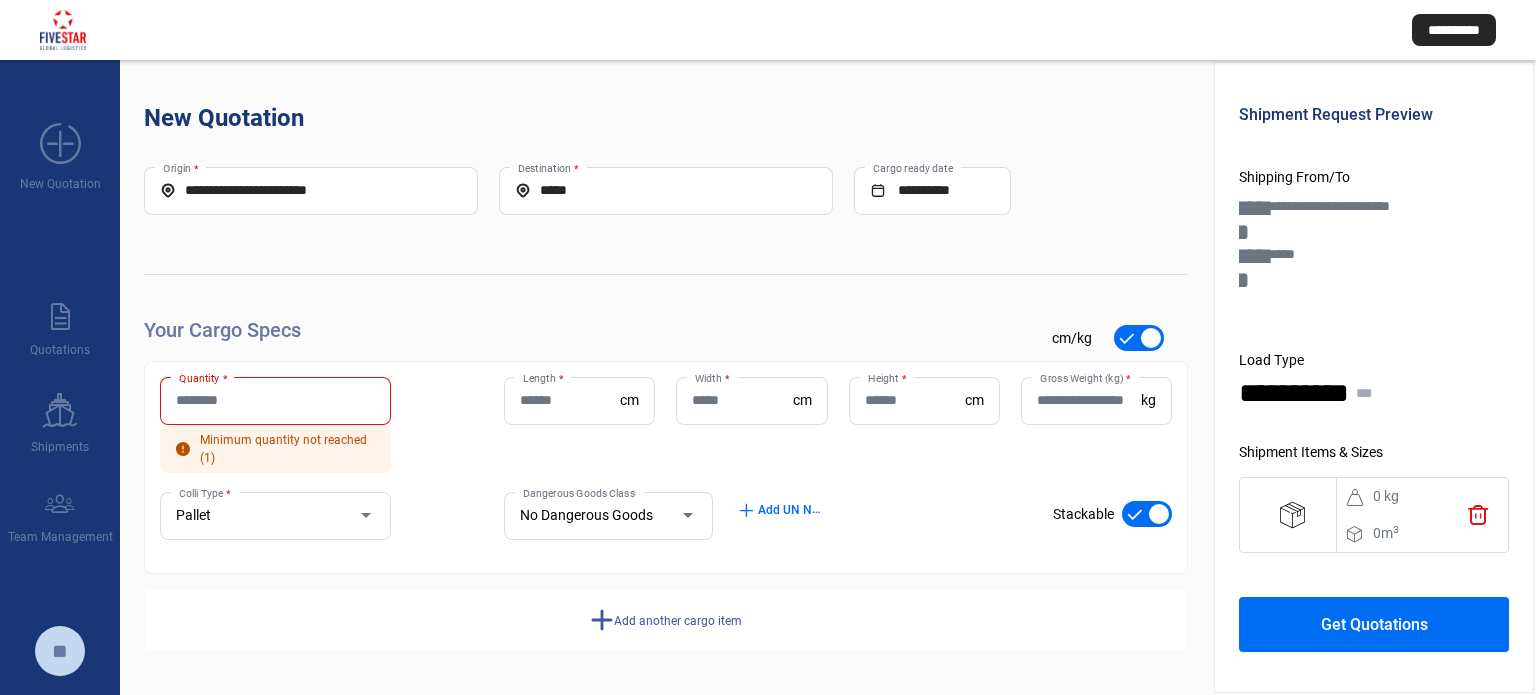 click on "Quantity *" 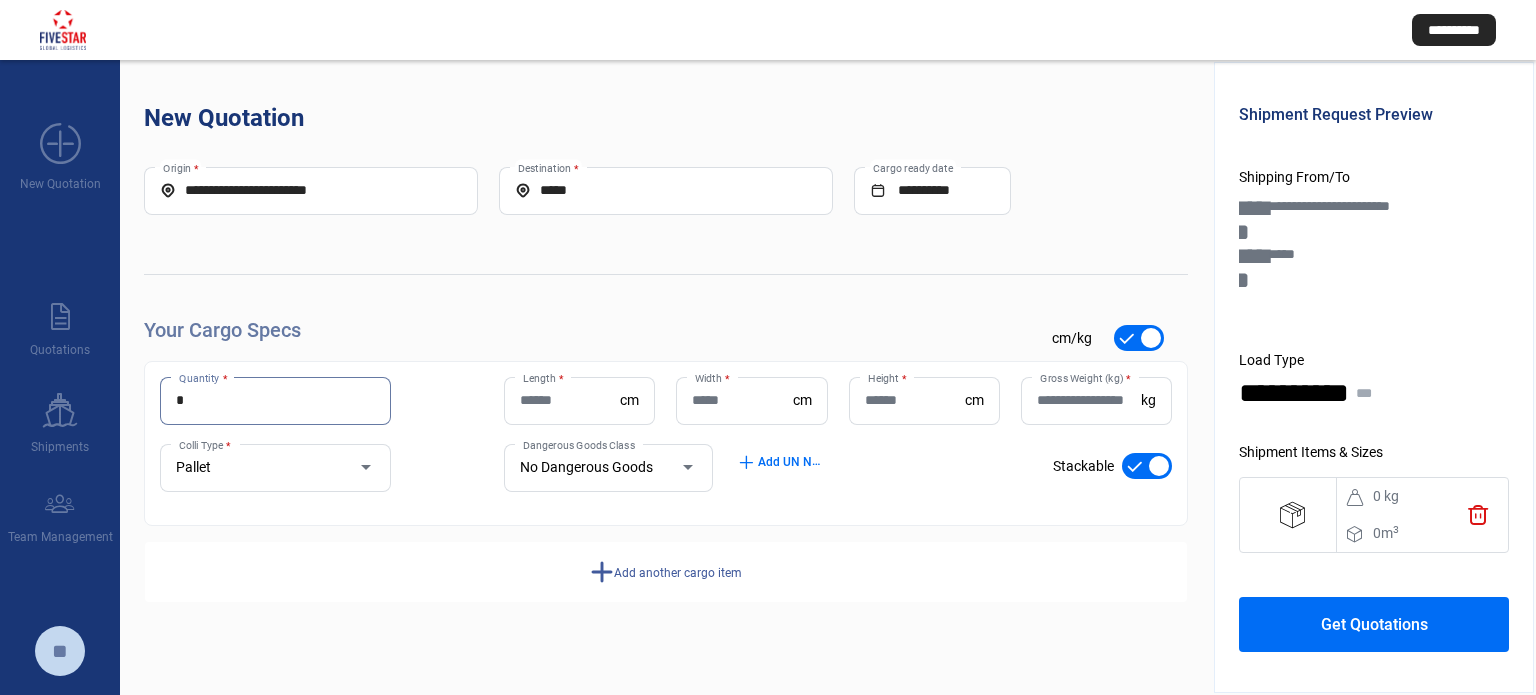 type on "*" 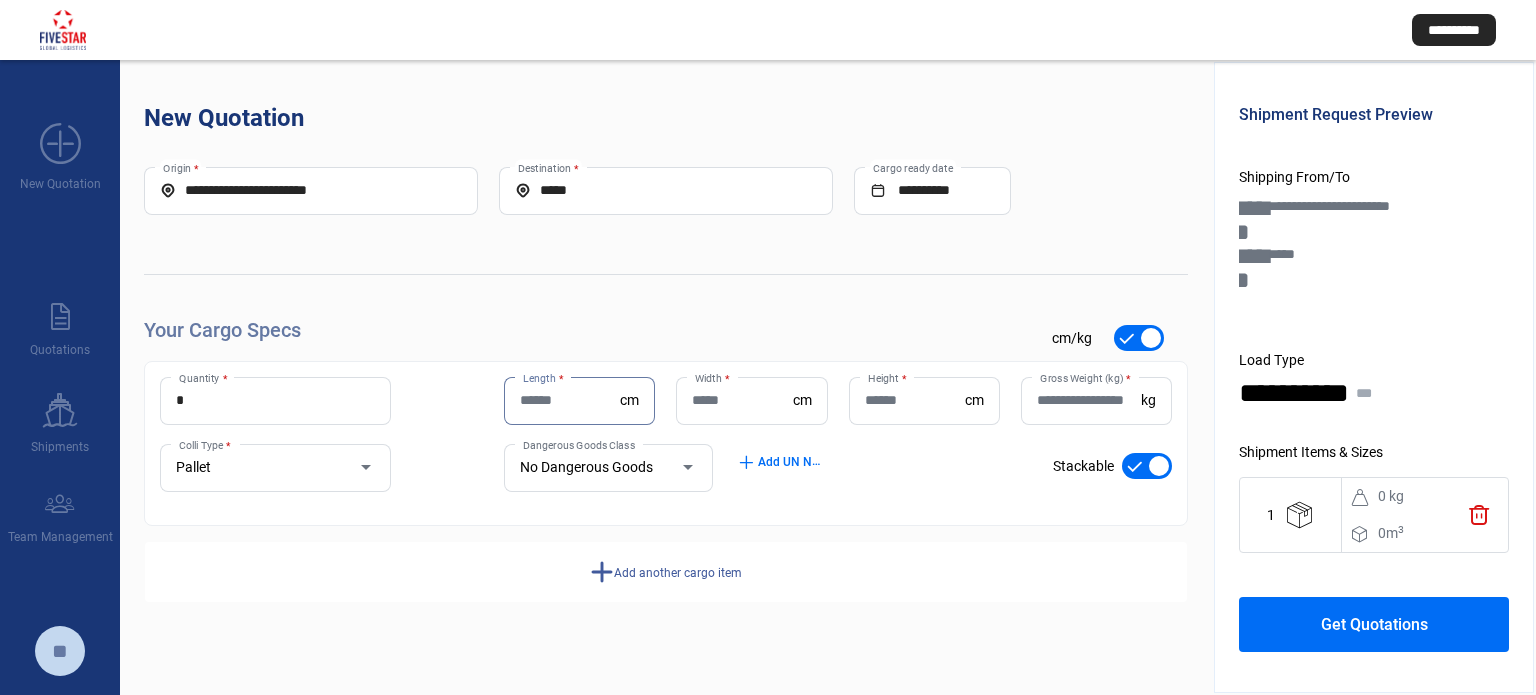 click on "Length  *" at bounding box center [570, 400] 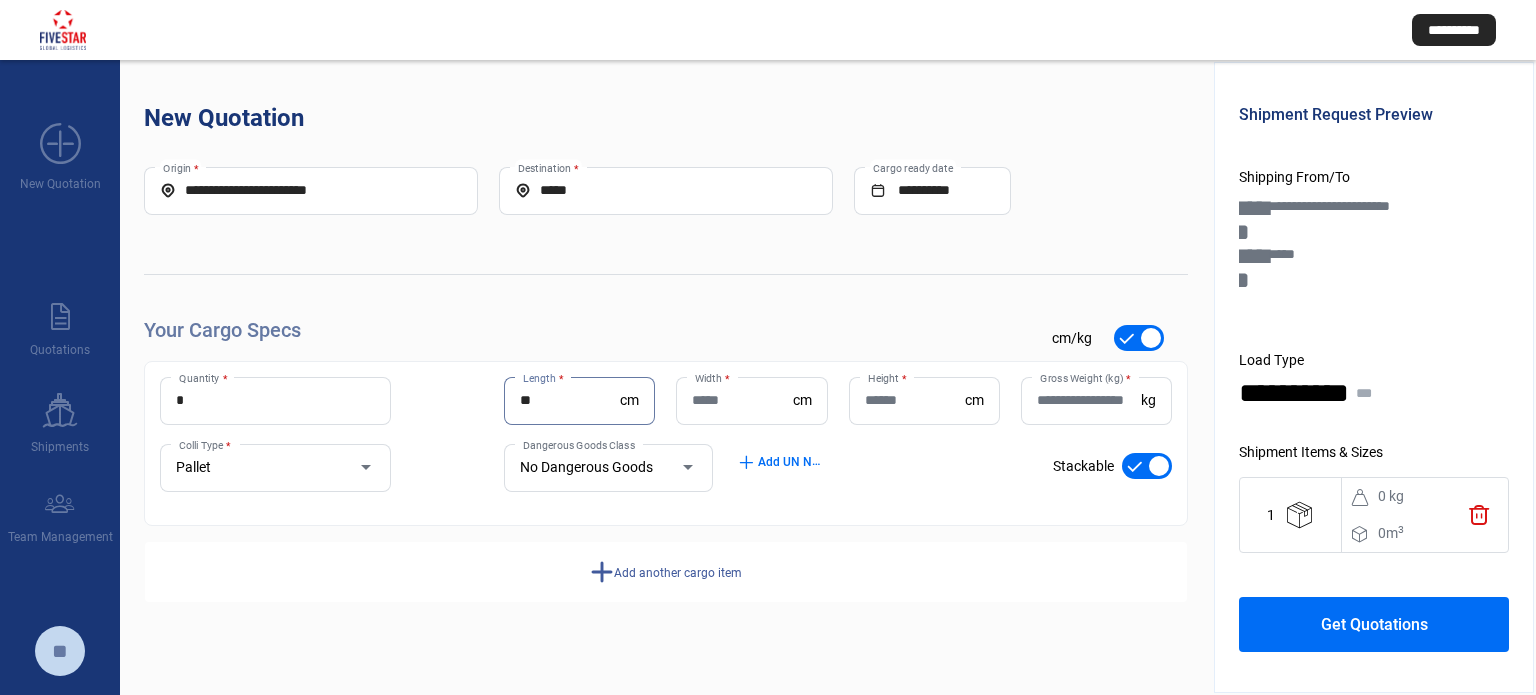 type on "**" 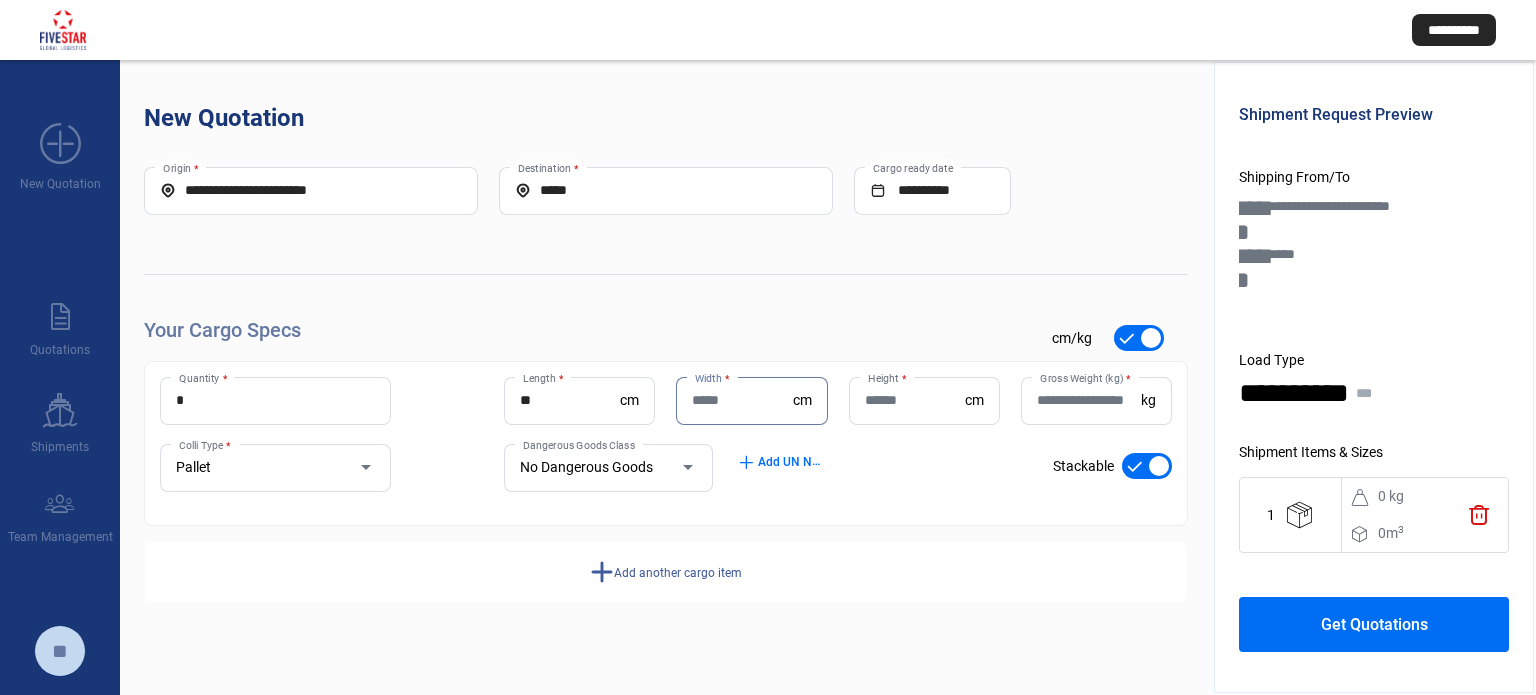 click on "Width  *" at bounding box center (742, 400) 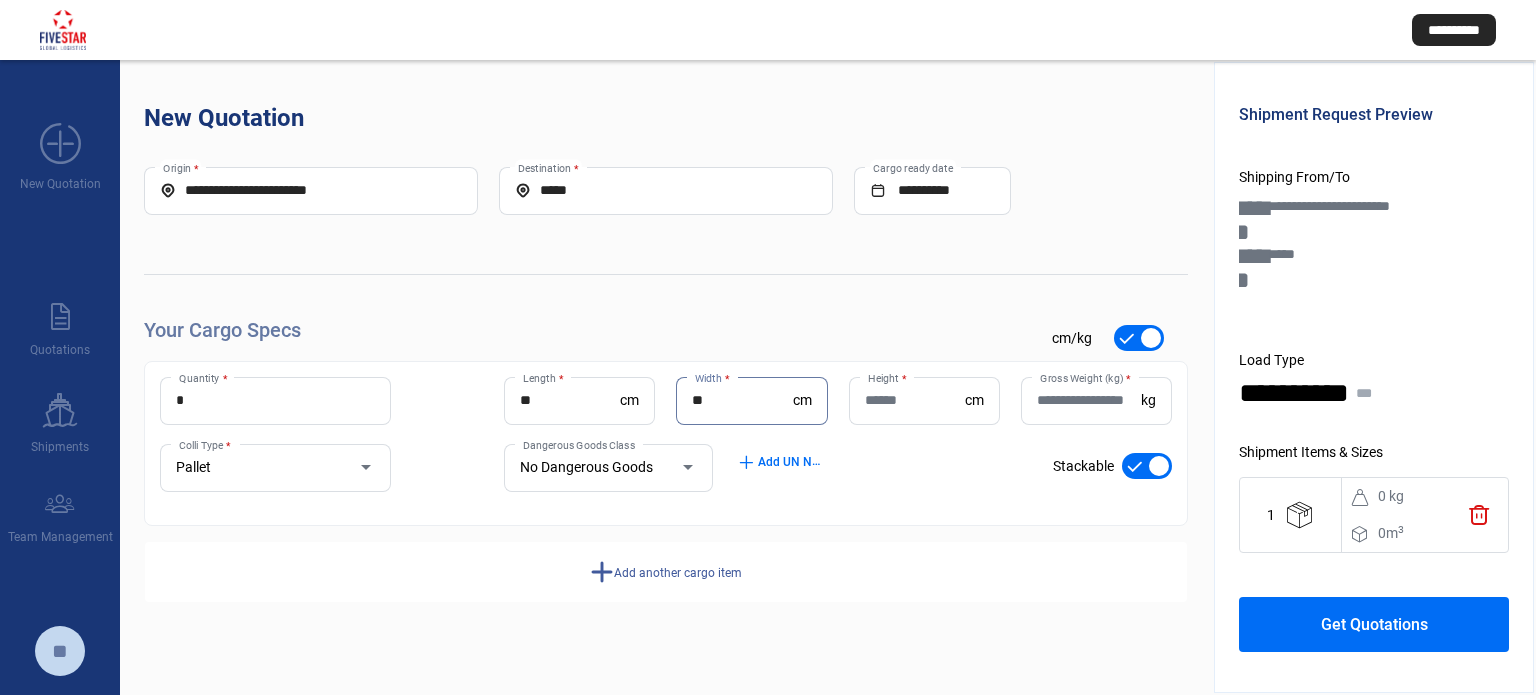 type on "**" 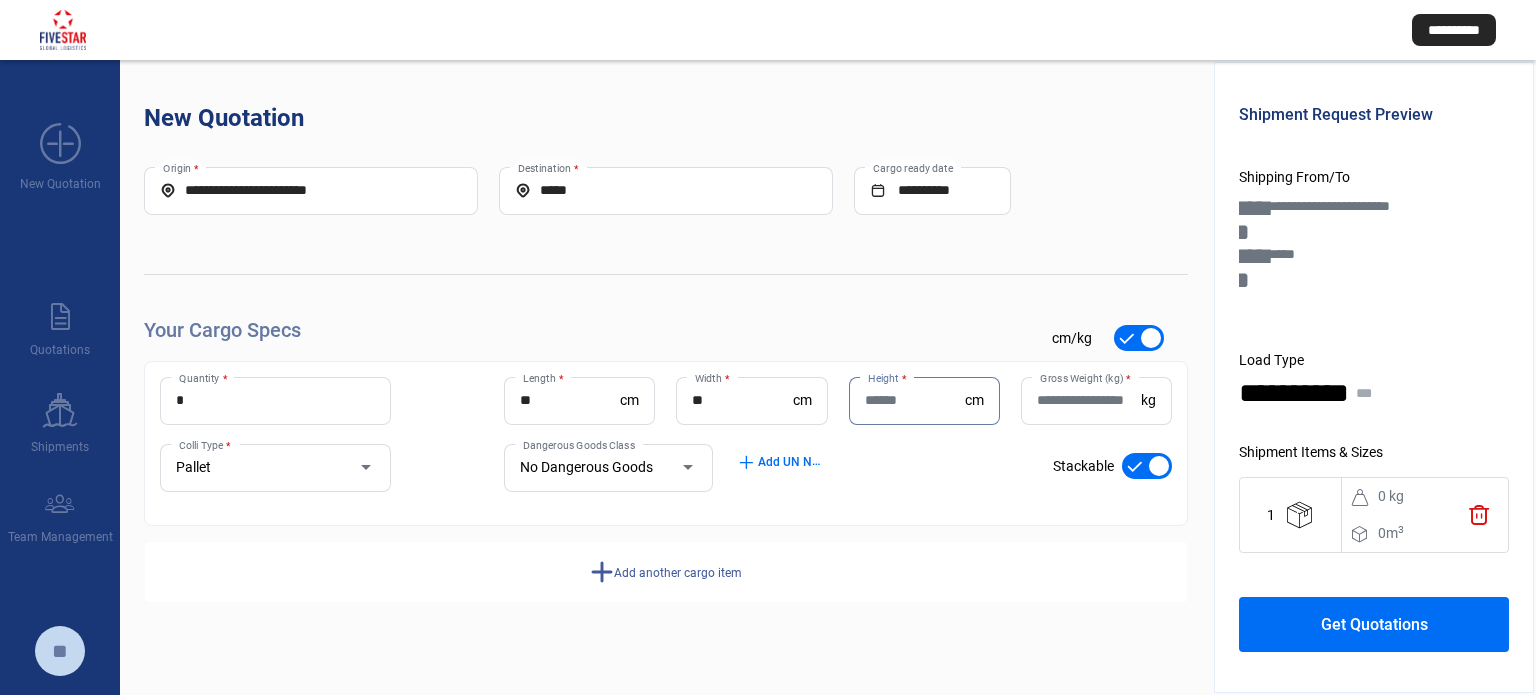 click on "Height  *" at bounding box center (915, 400) 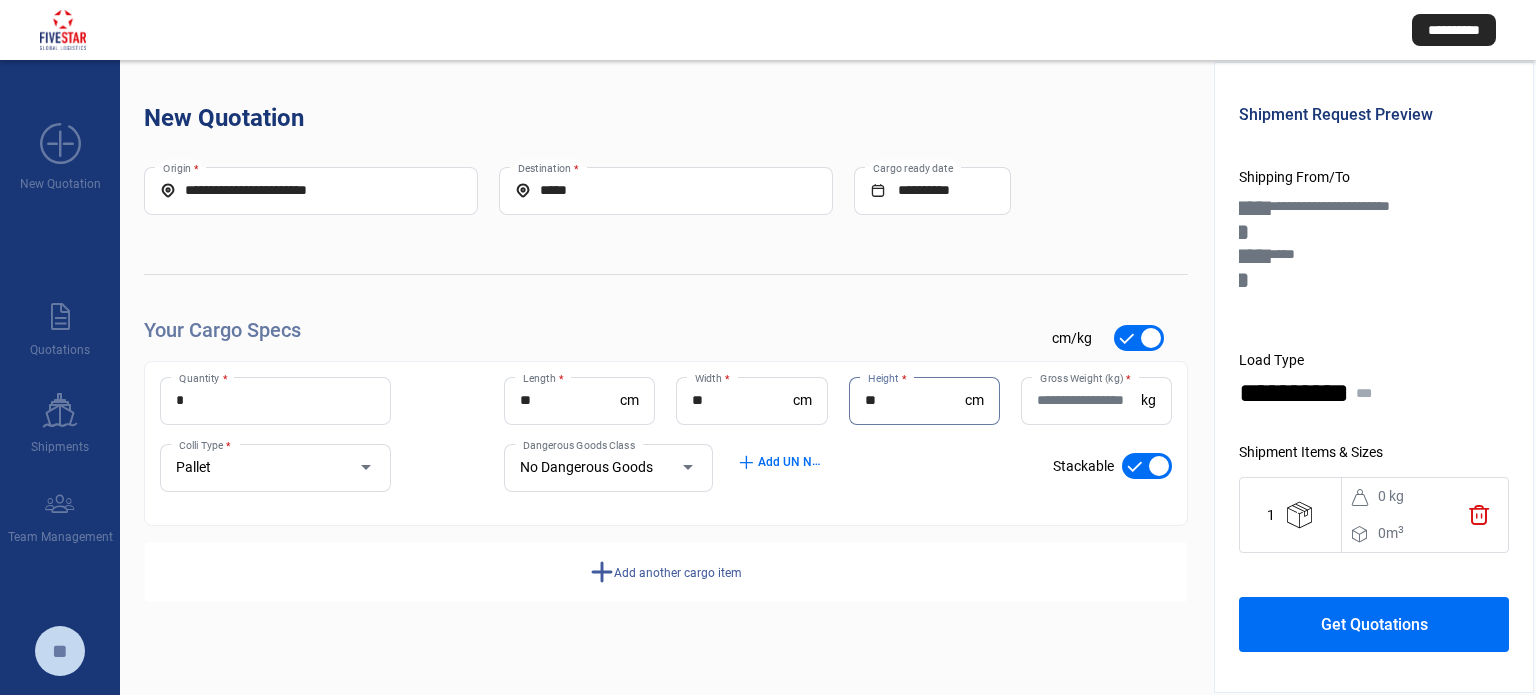 type on "**" 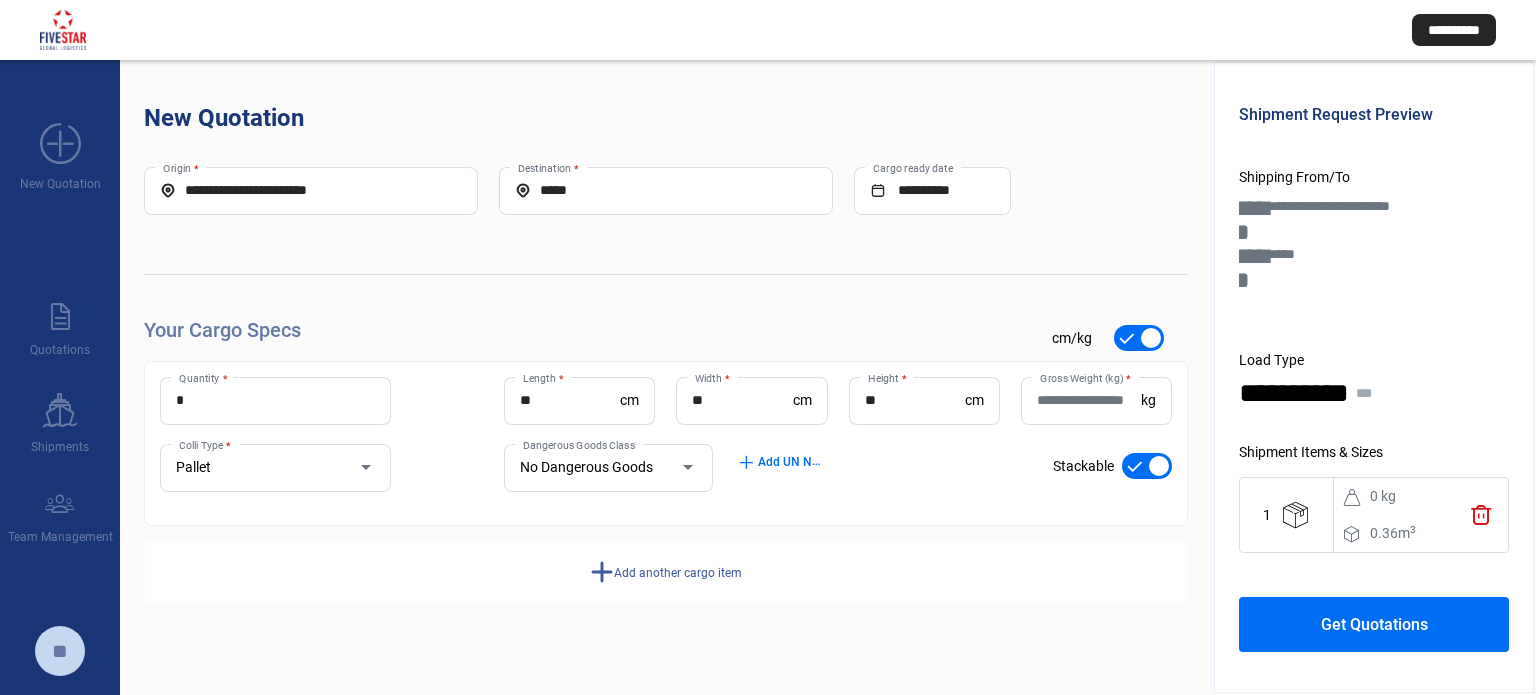 click on "Gross Weight (kg)  *" 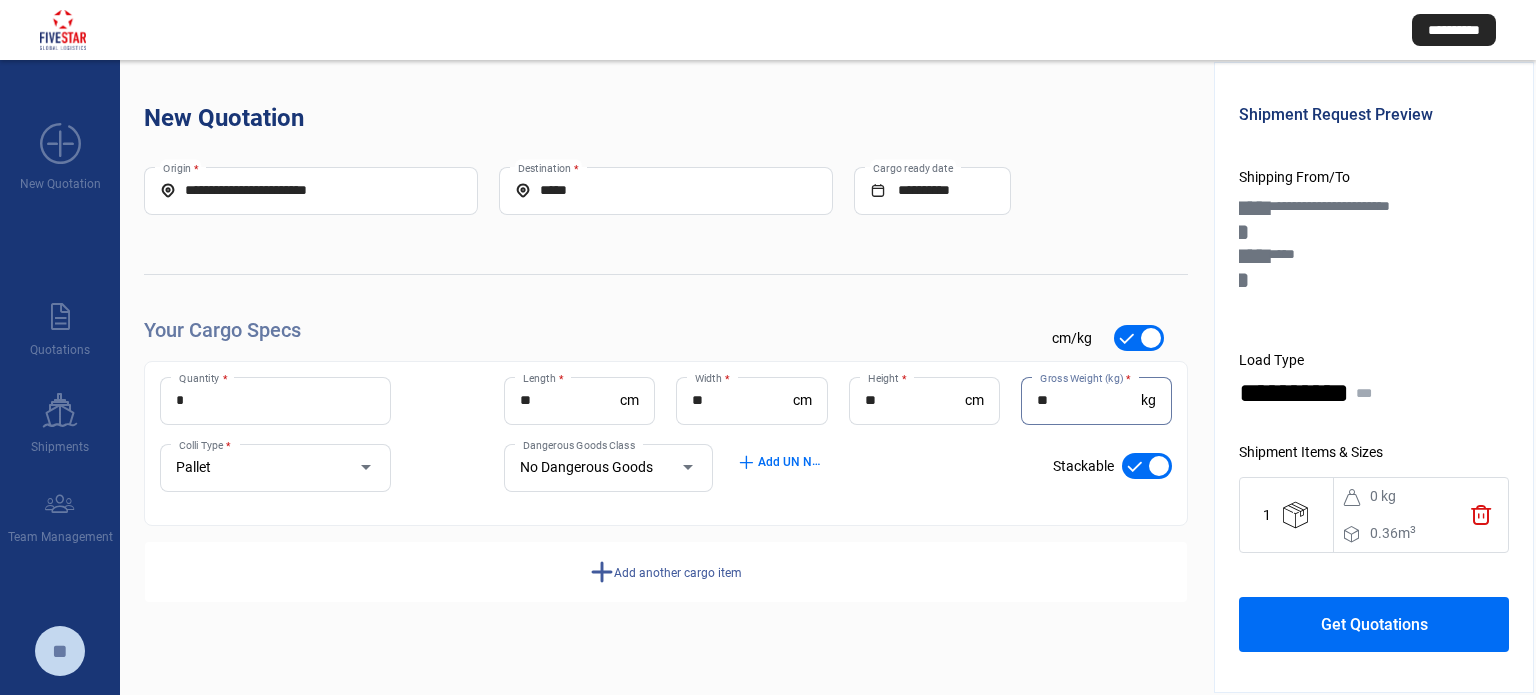 type on "**" 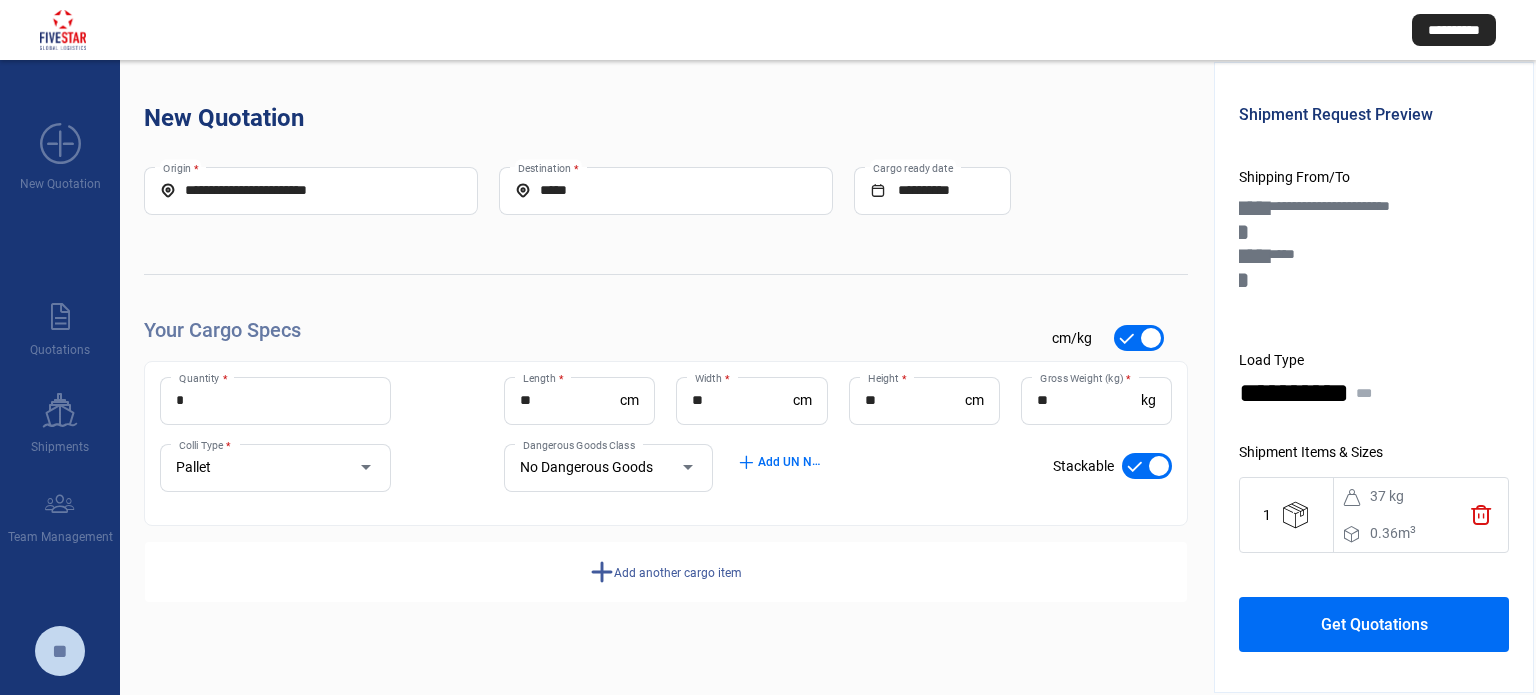 click on "add  Add another cargo item" 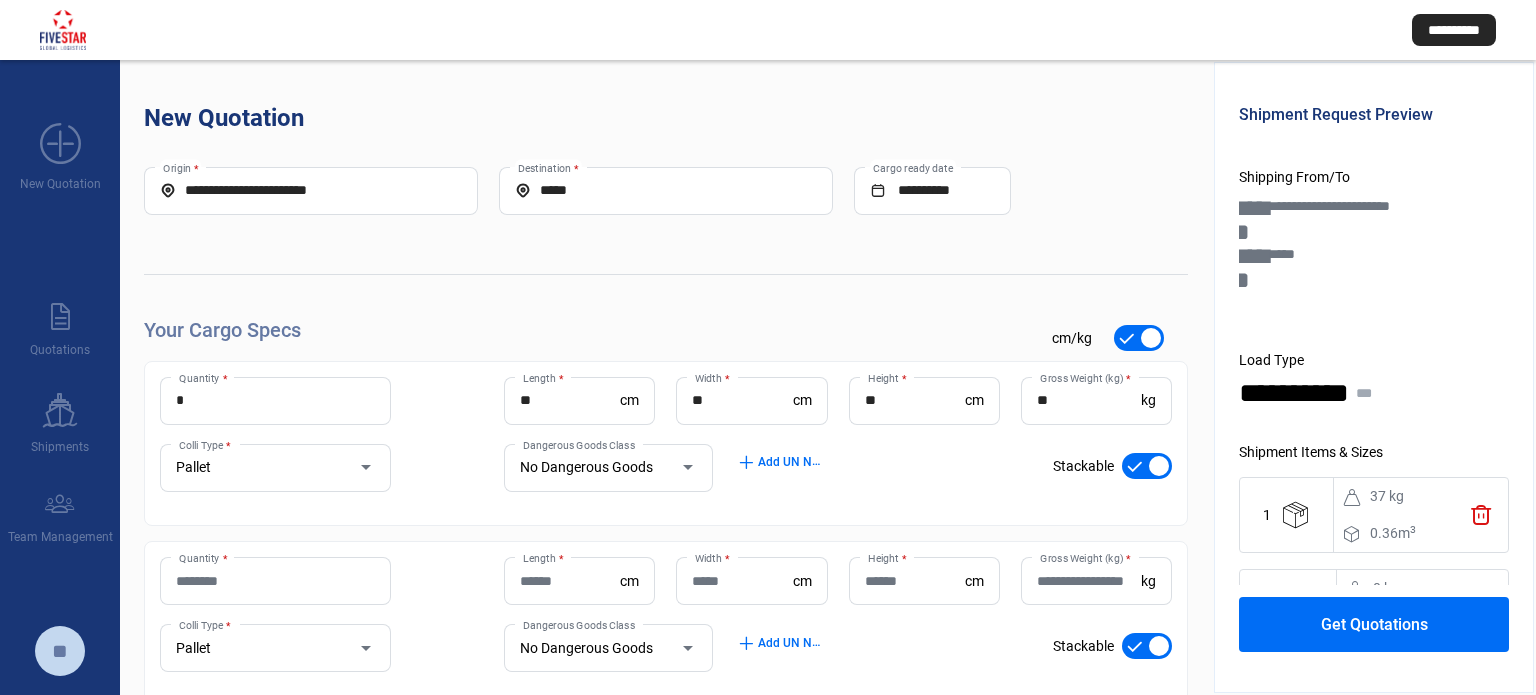 click on "Quantity *" 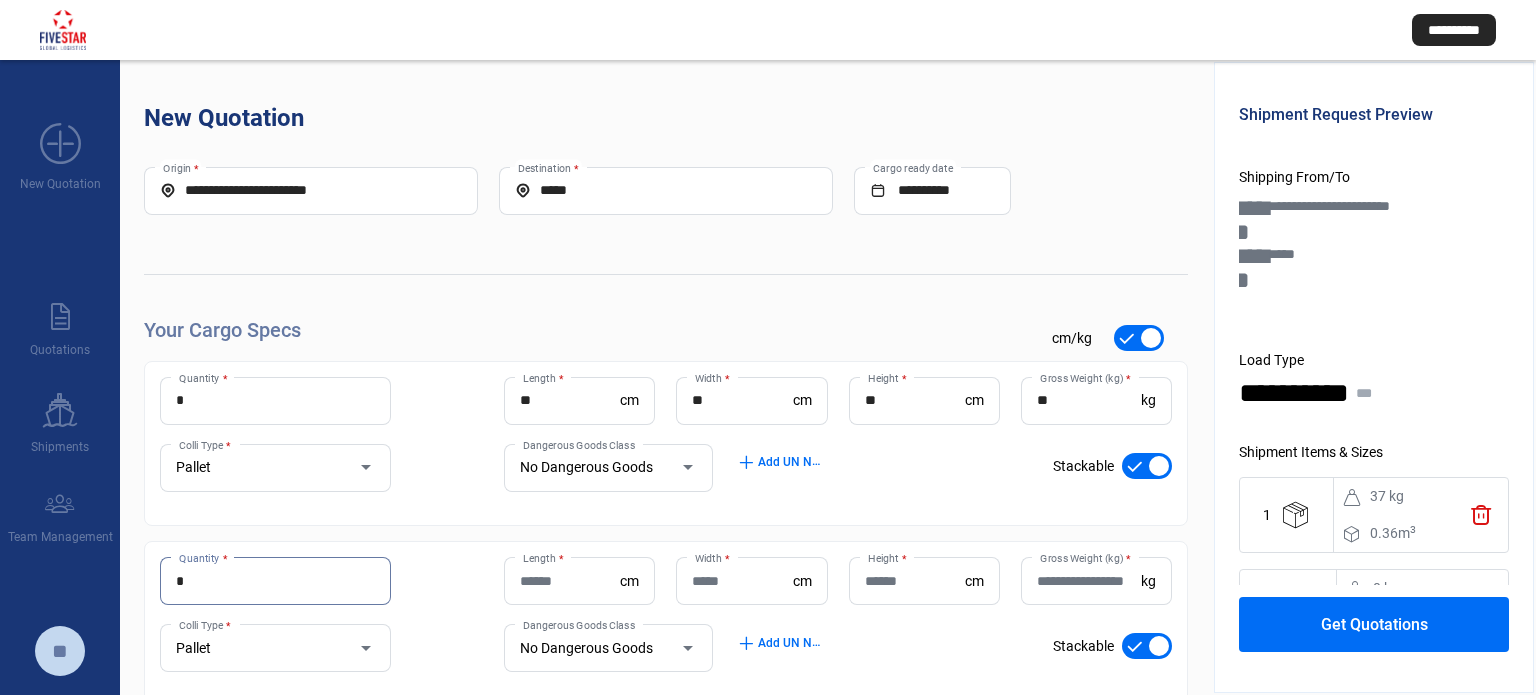 type on "*" 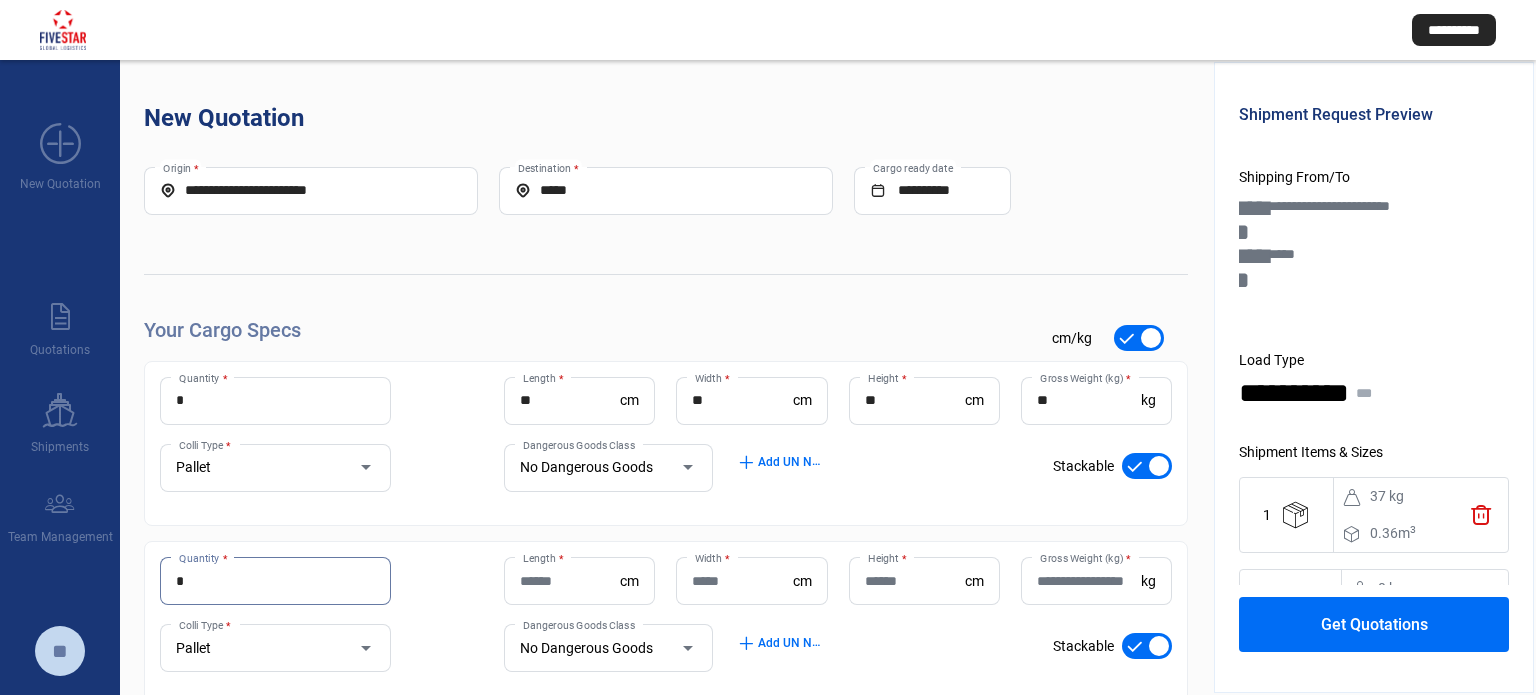 click on "Length  *" at bounding box center [570, 581] 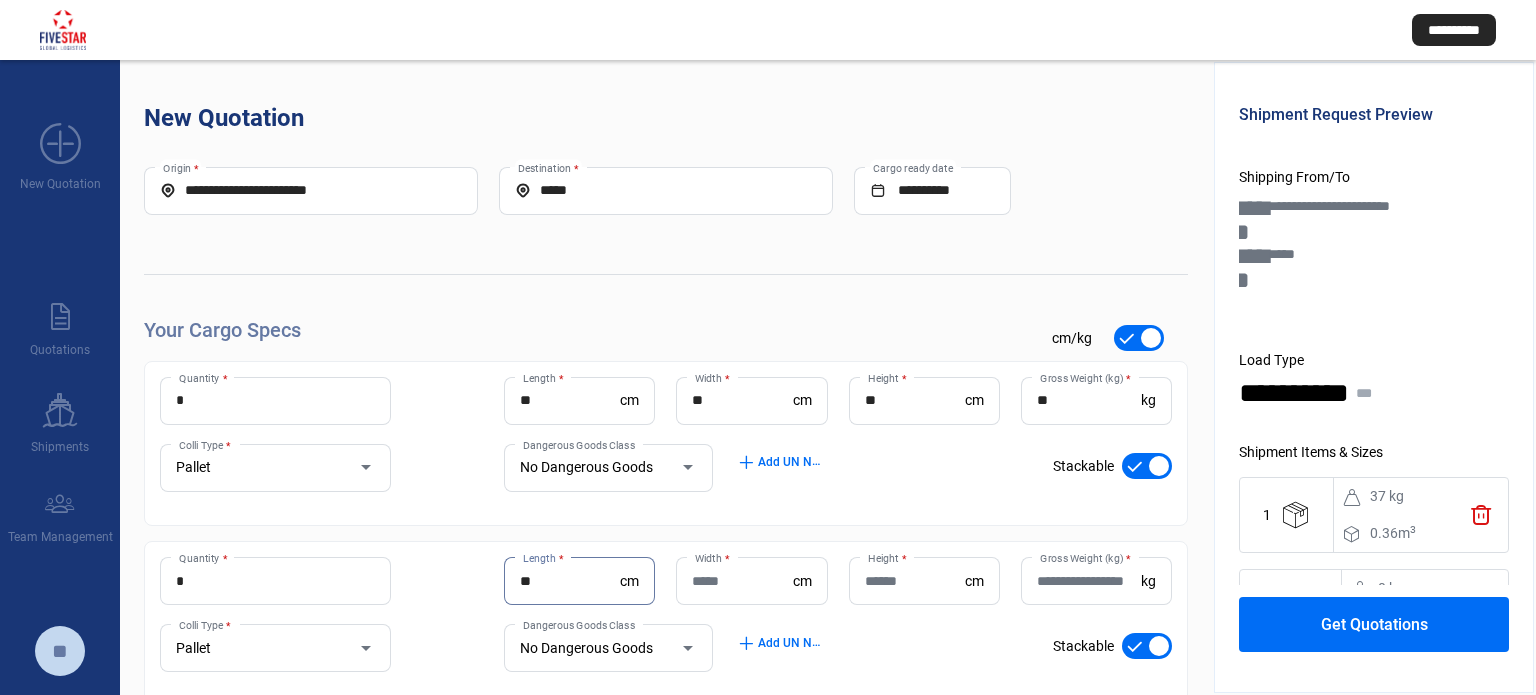 type on "**" 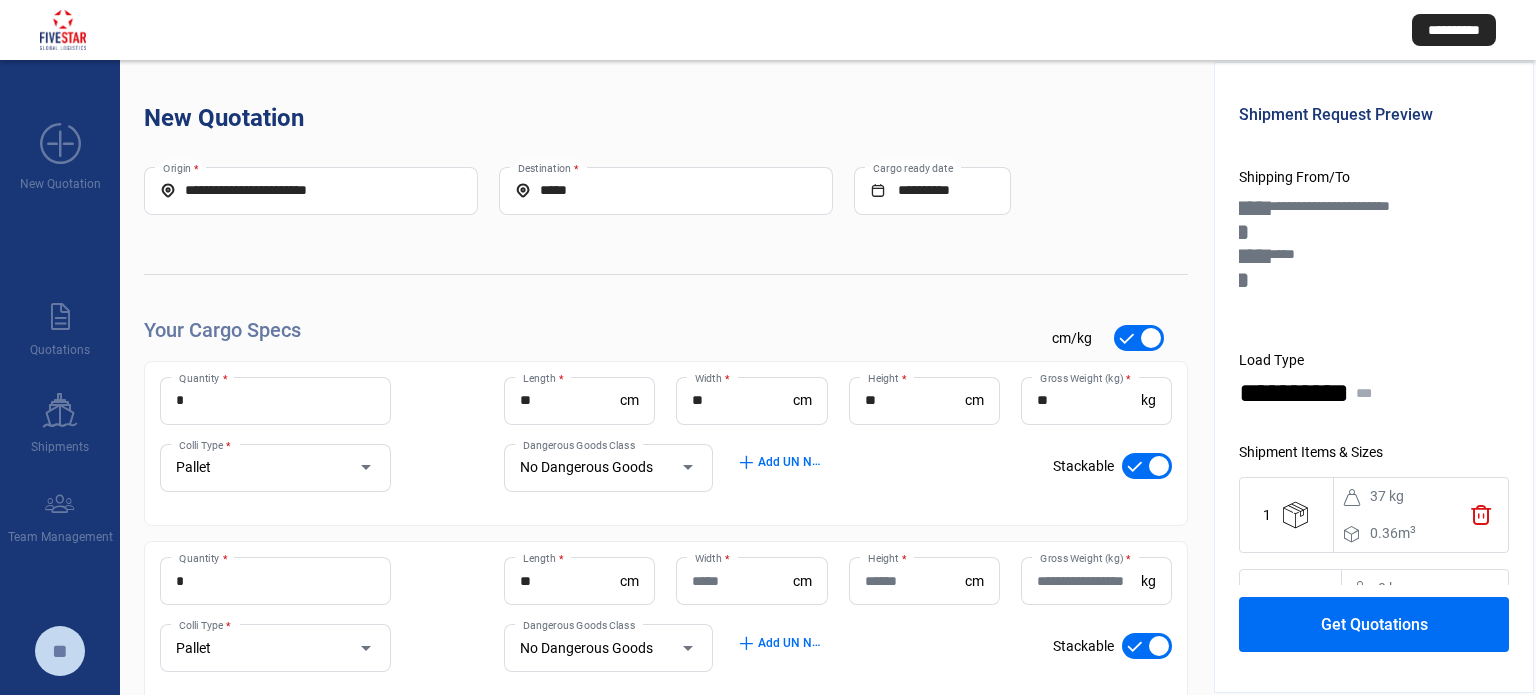 drag, startPoint x: 701, startPoint y: 554, endPoint x: 704, endPoint y: 569, distance: 15.297058 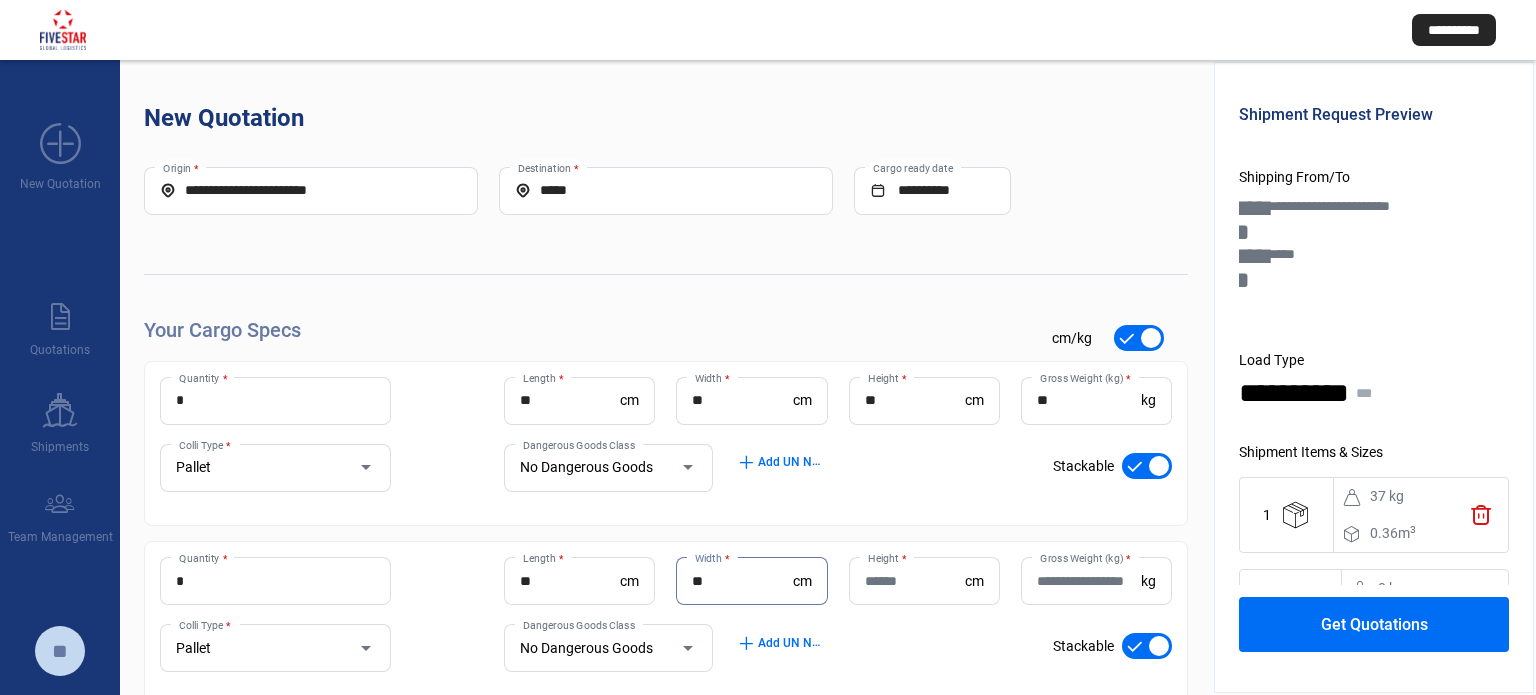 type on "**" 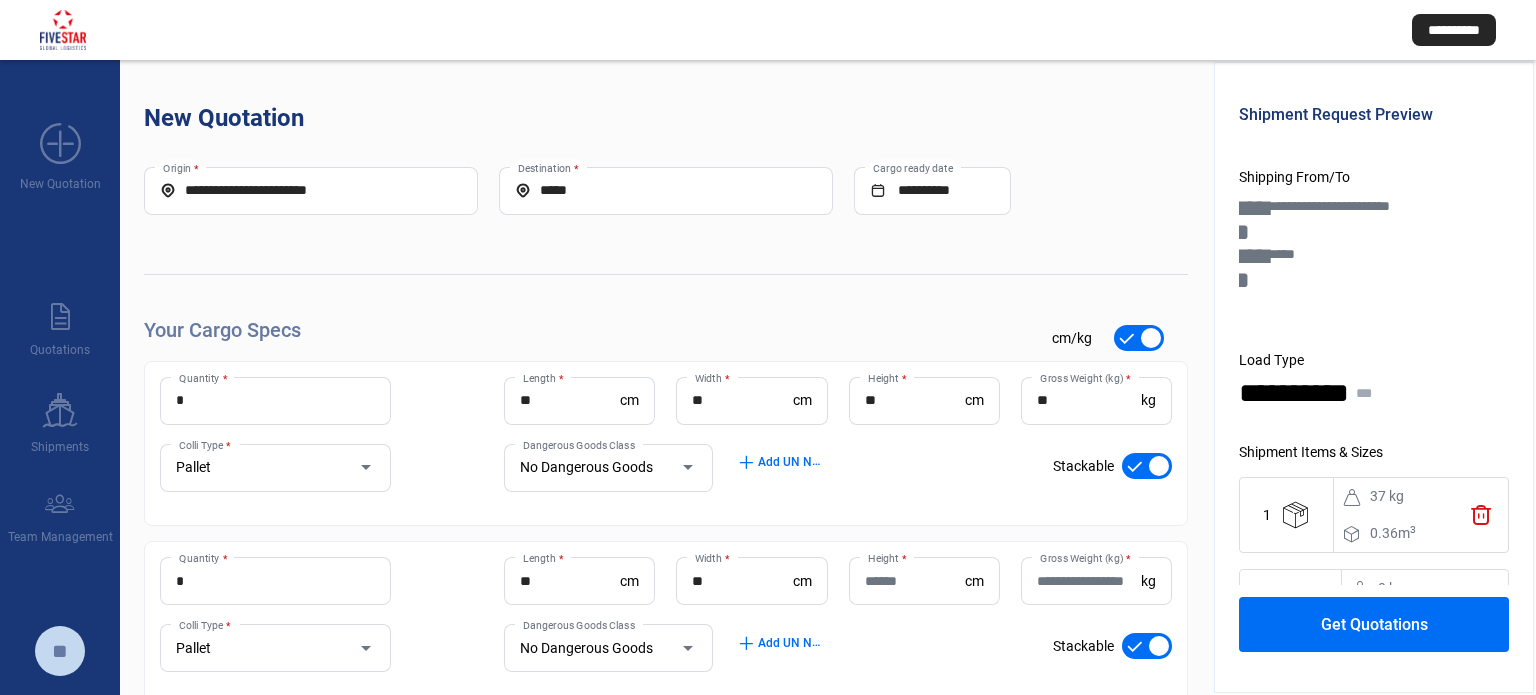 click on "Height  *" 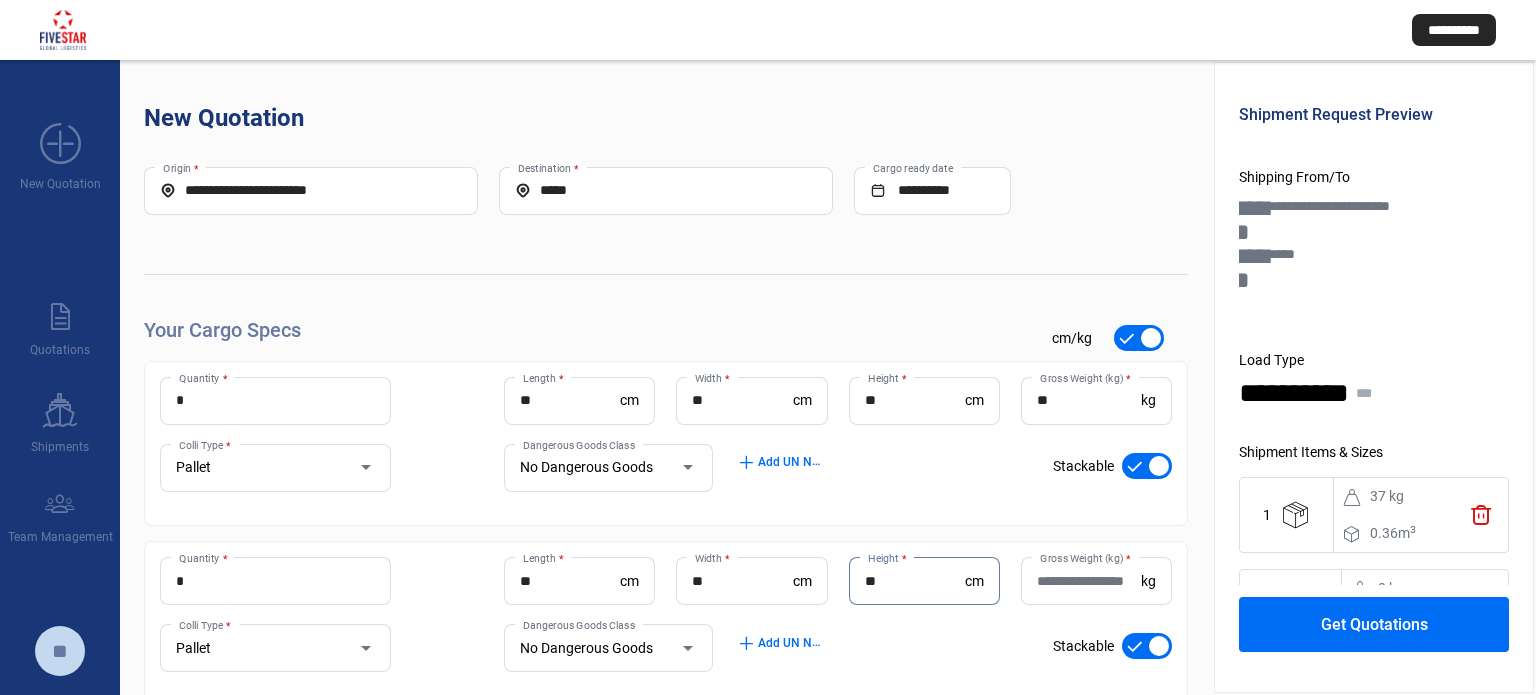 type on "**" 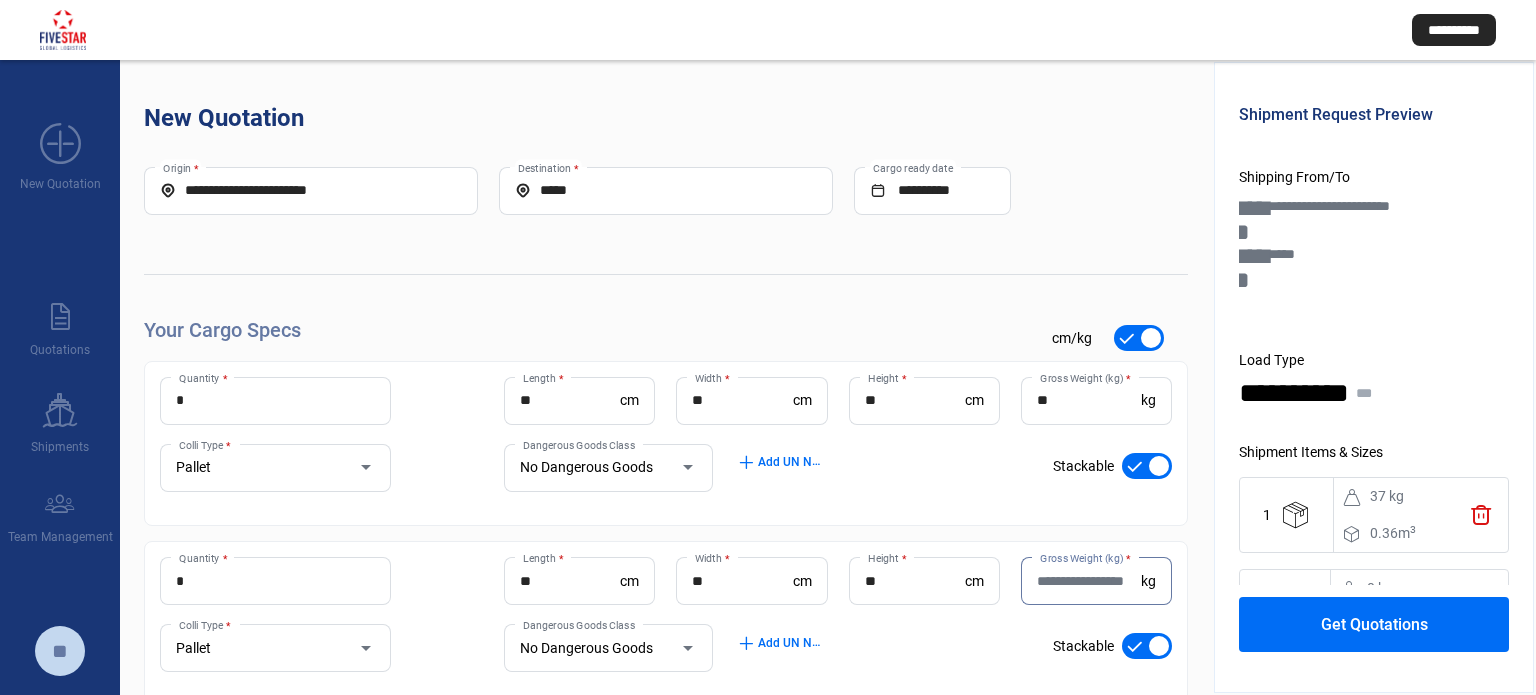 click on "Gross Weight (kg)  *" at bounding box center (1089, 581) 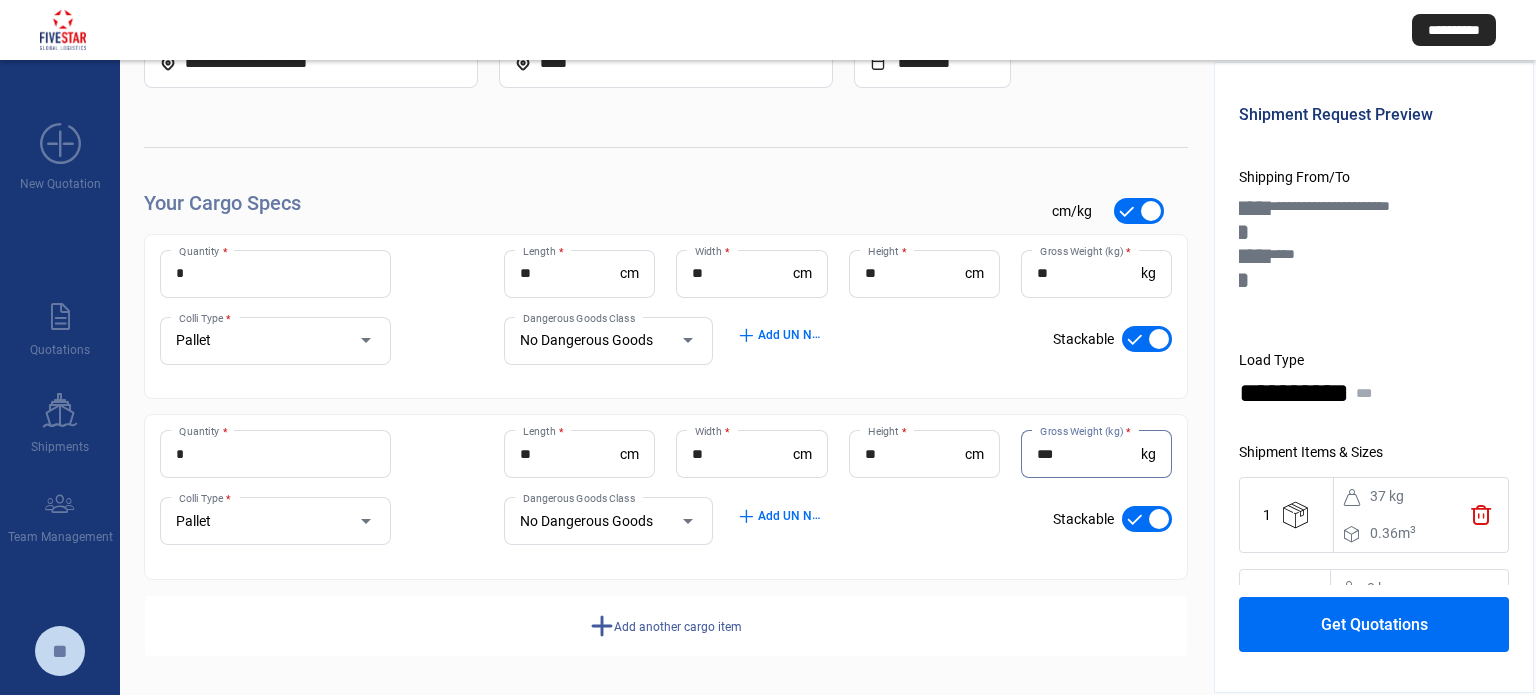 scroll, scrollTop: 128, scrollLeft: 0, axis: vertical 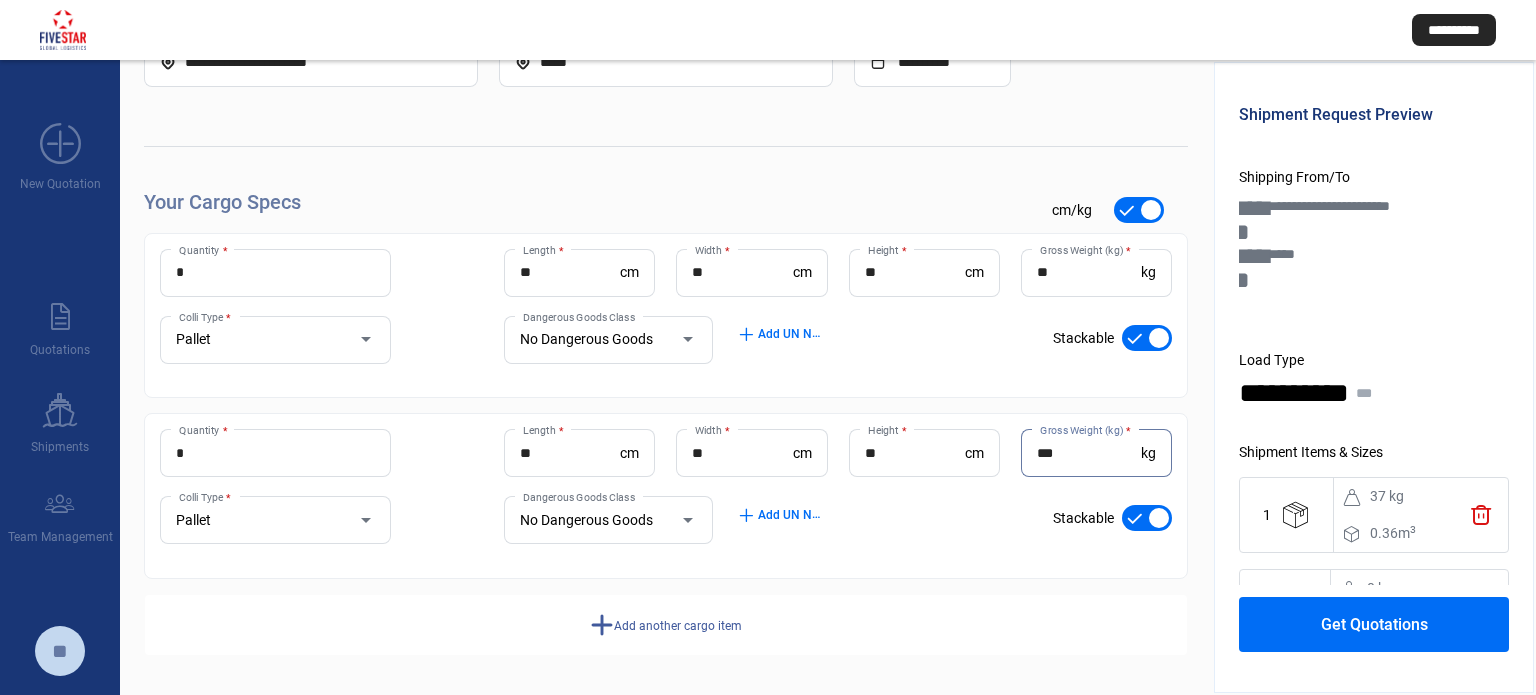 type on "***" 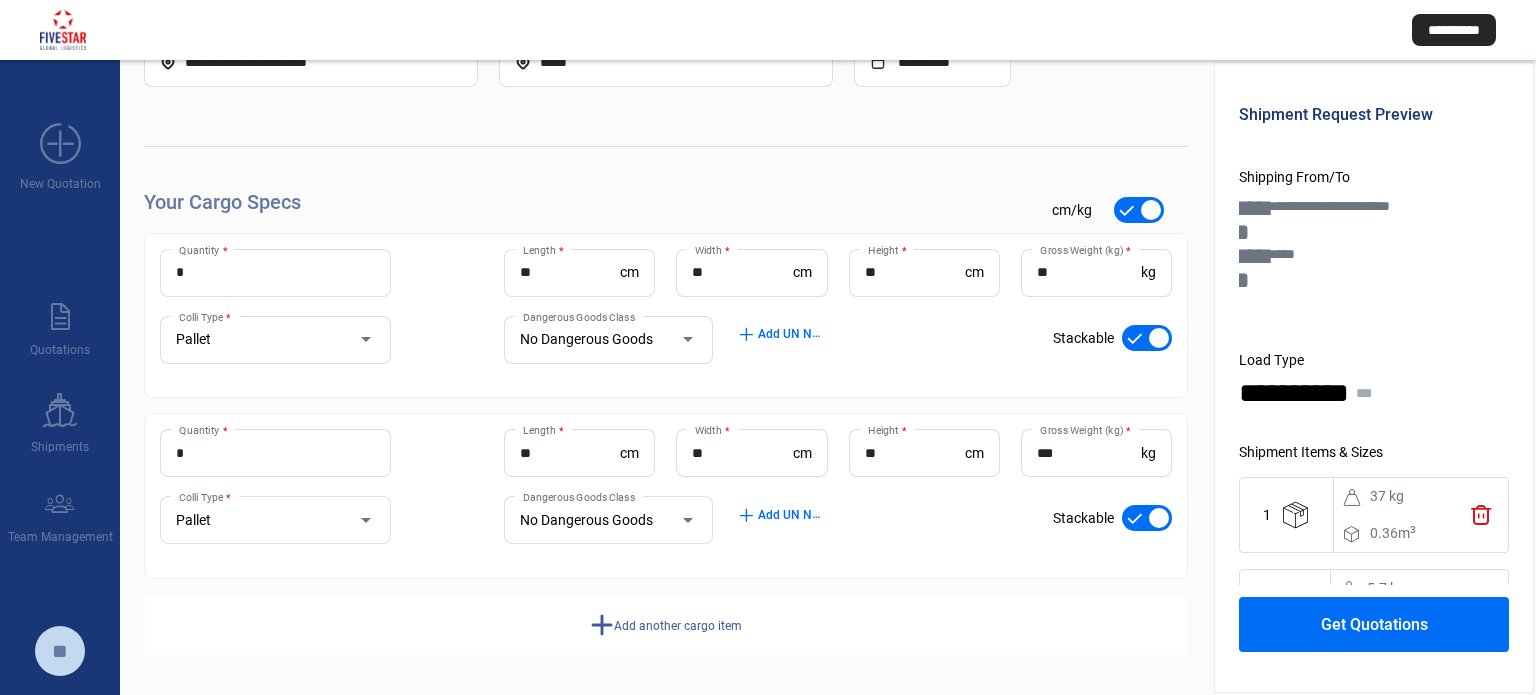 click on "add  Add another cargo item" 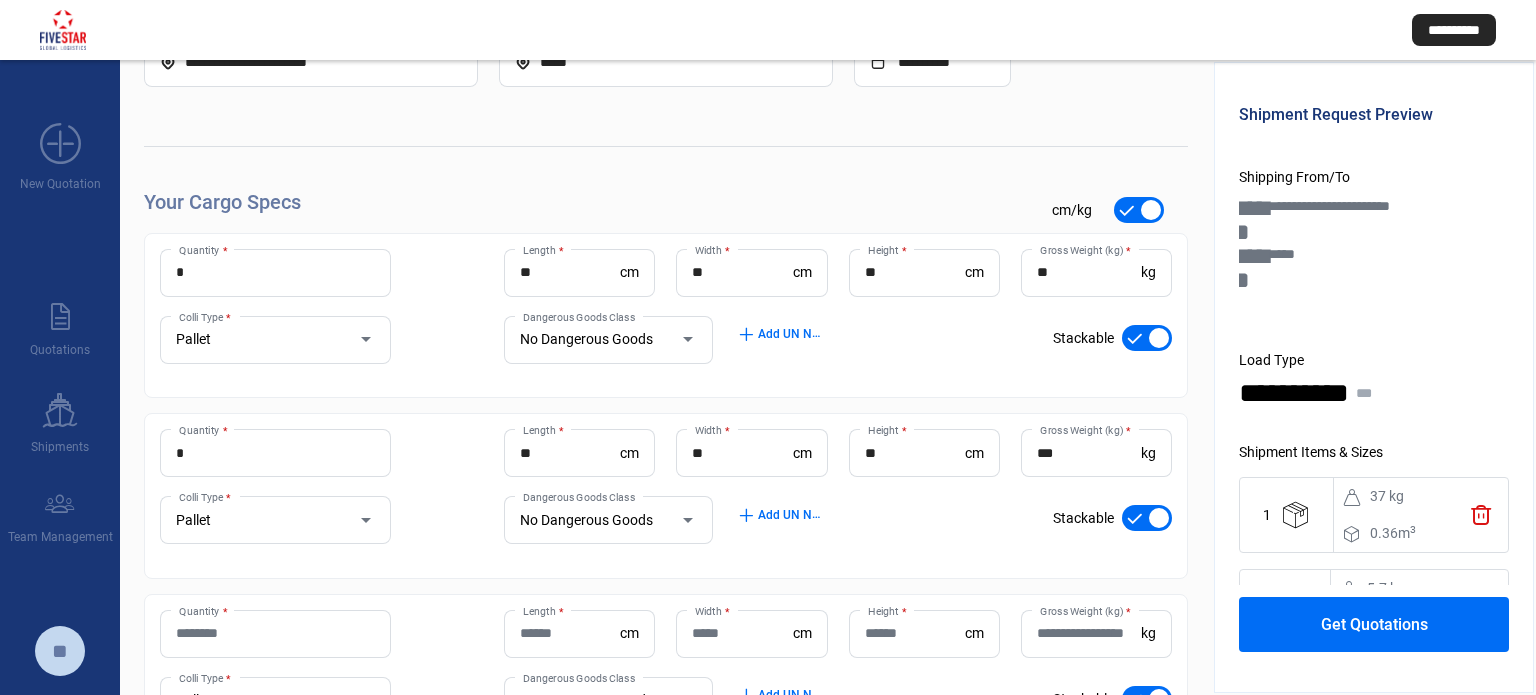 click on "Quantity *" at bounding box center (275, 633) 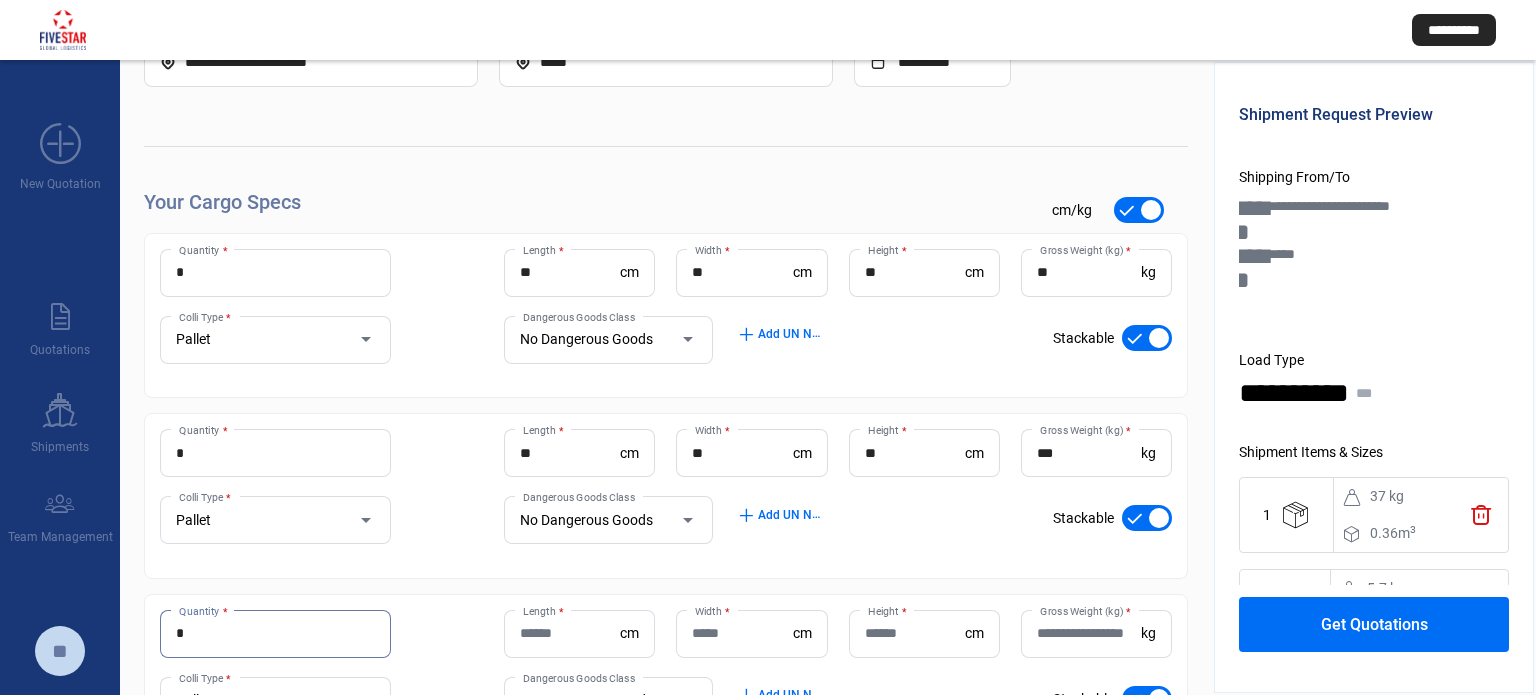 type on "*" 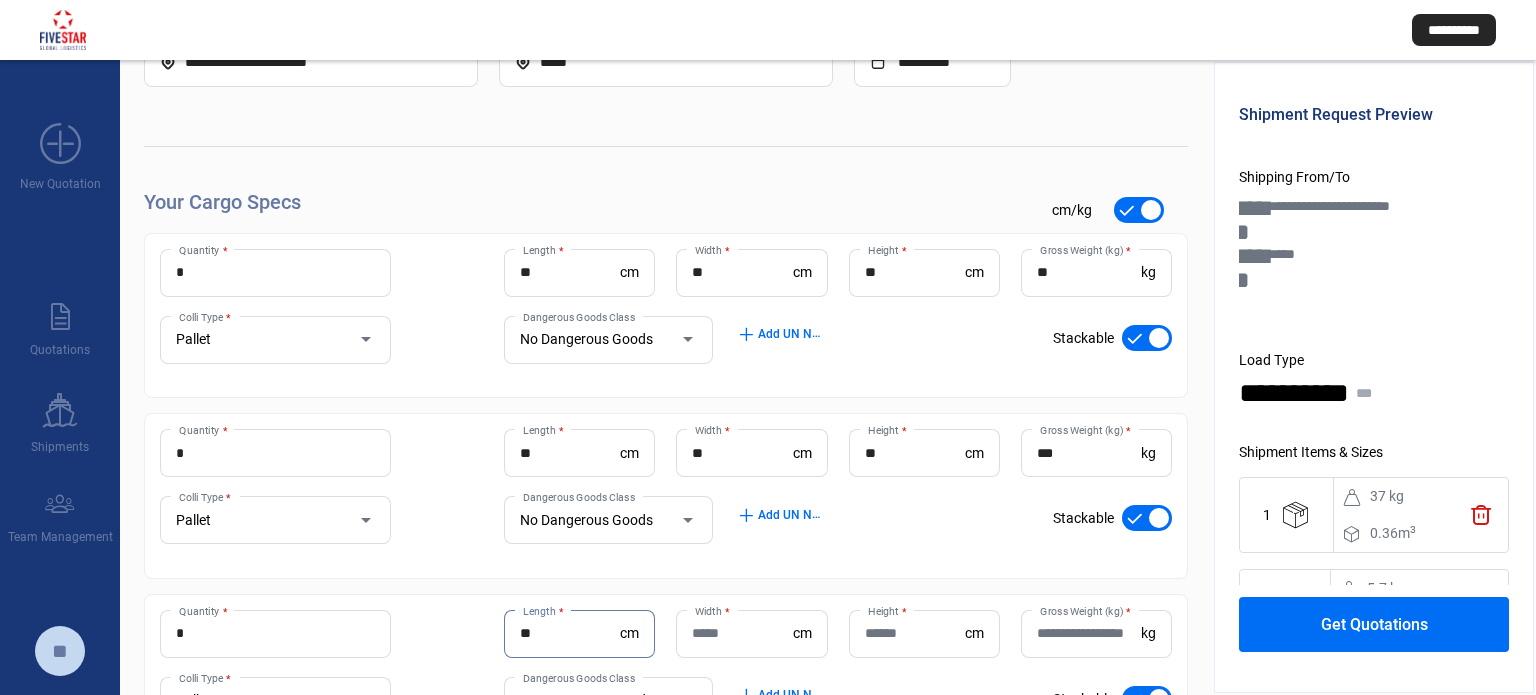 type on "**" 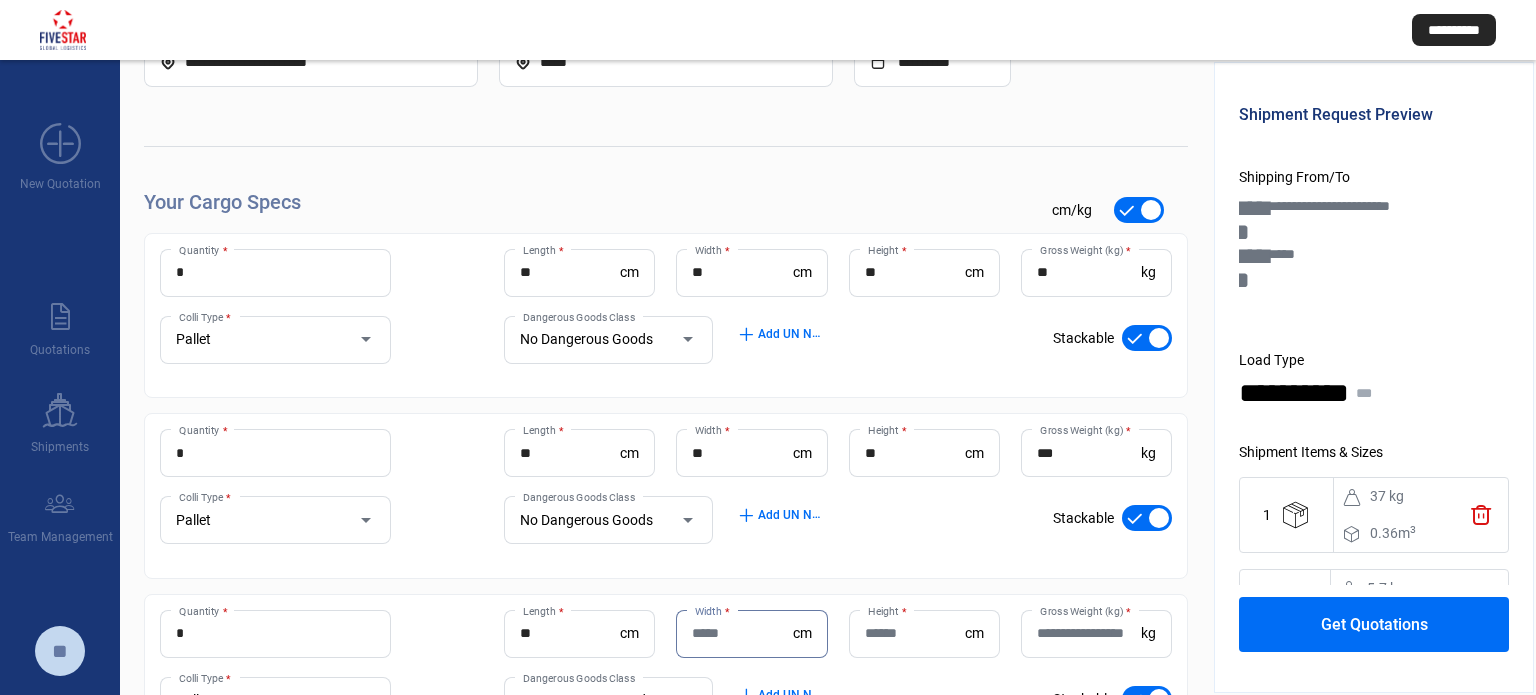 click on "Width  *" at bounding box center [742, 633] 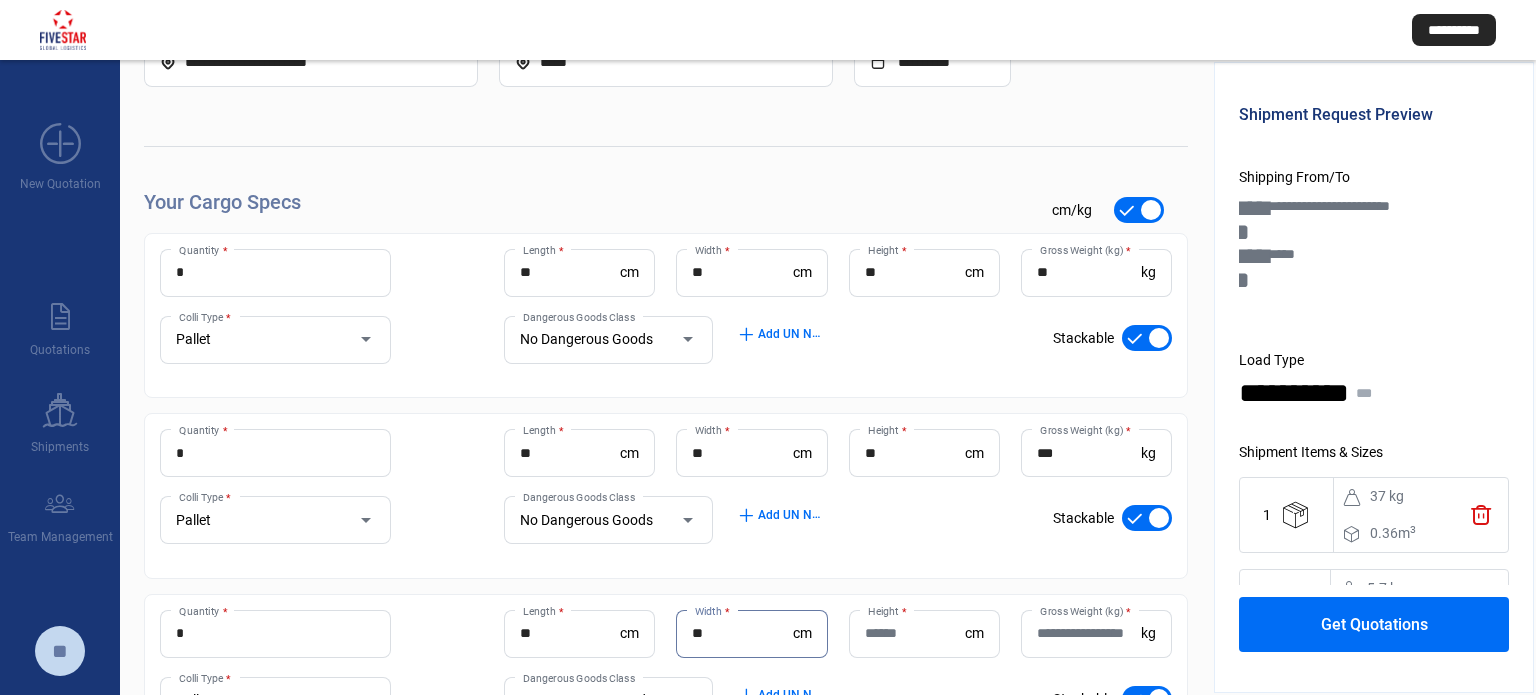 type on "**" 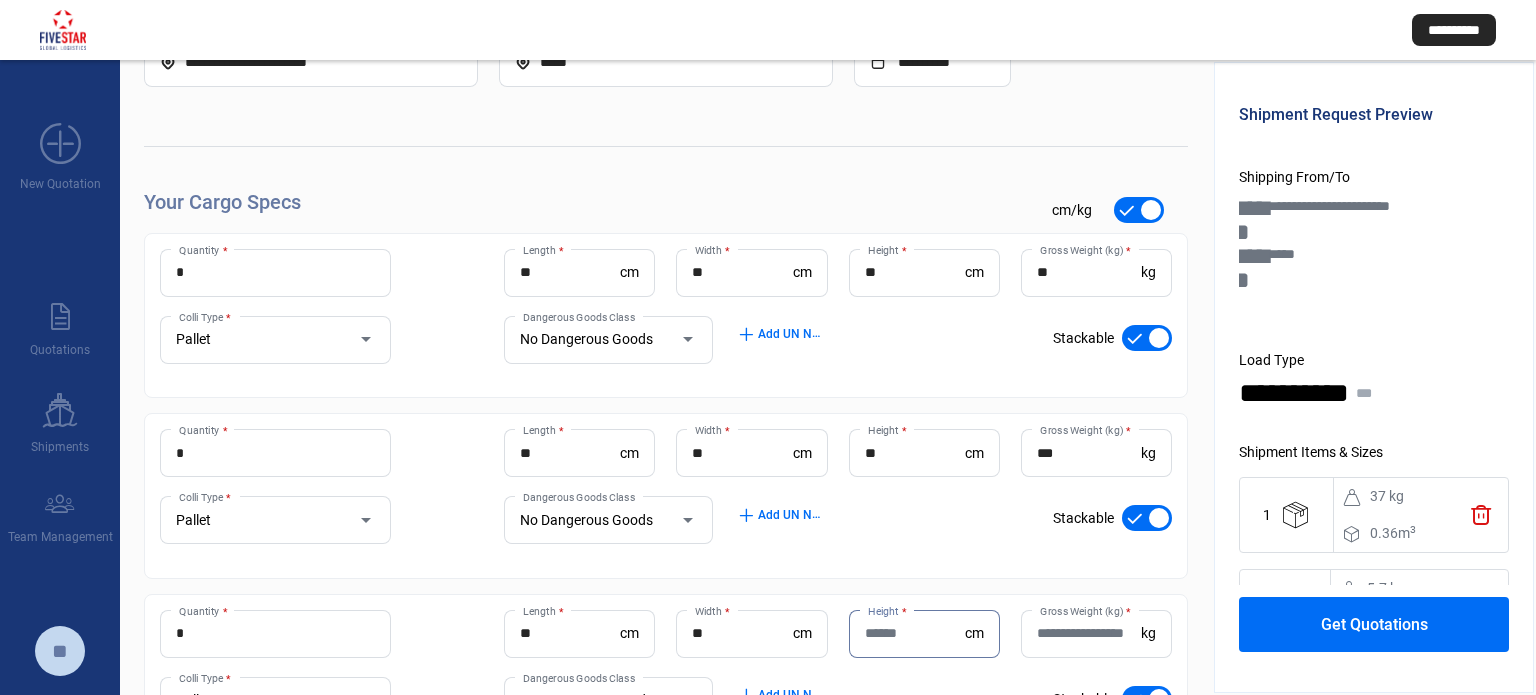 click on "Height  *" at bounding box center [915, 633] 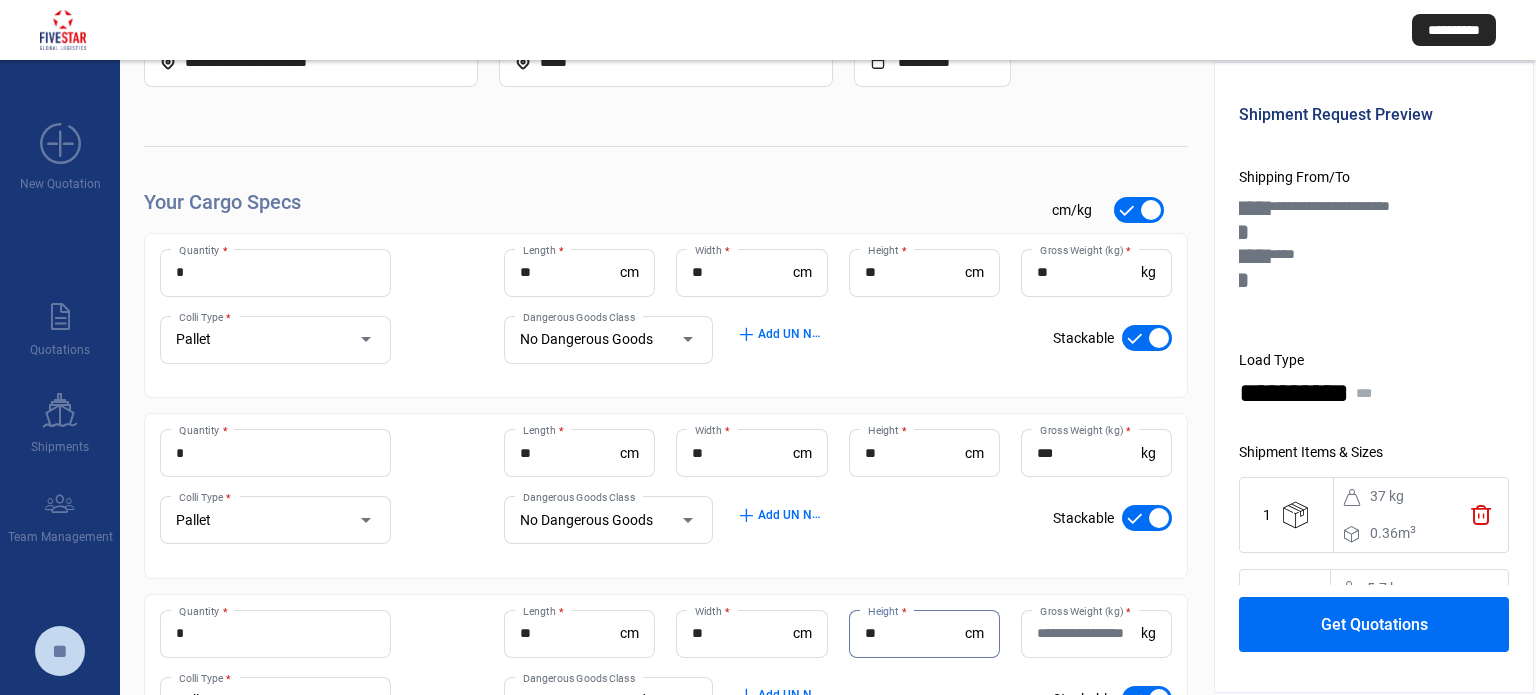 type on "**" 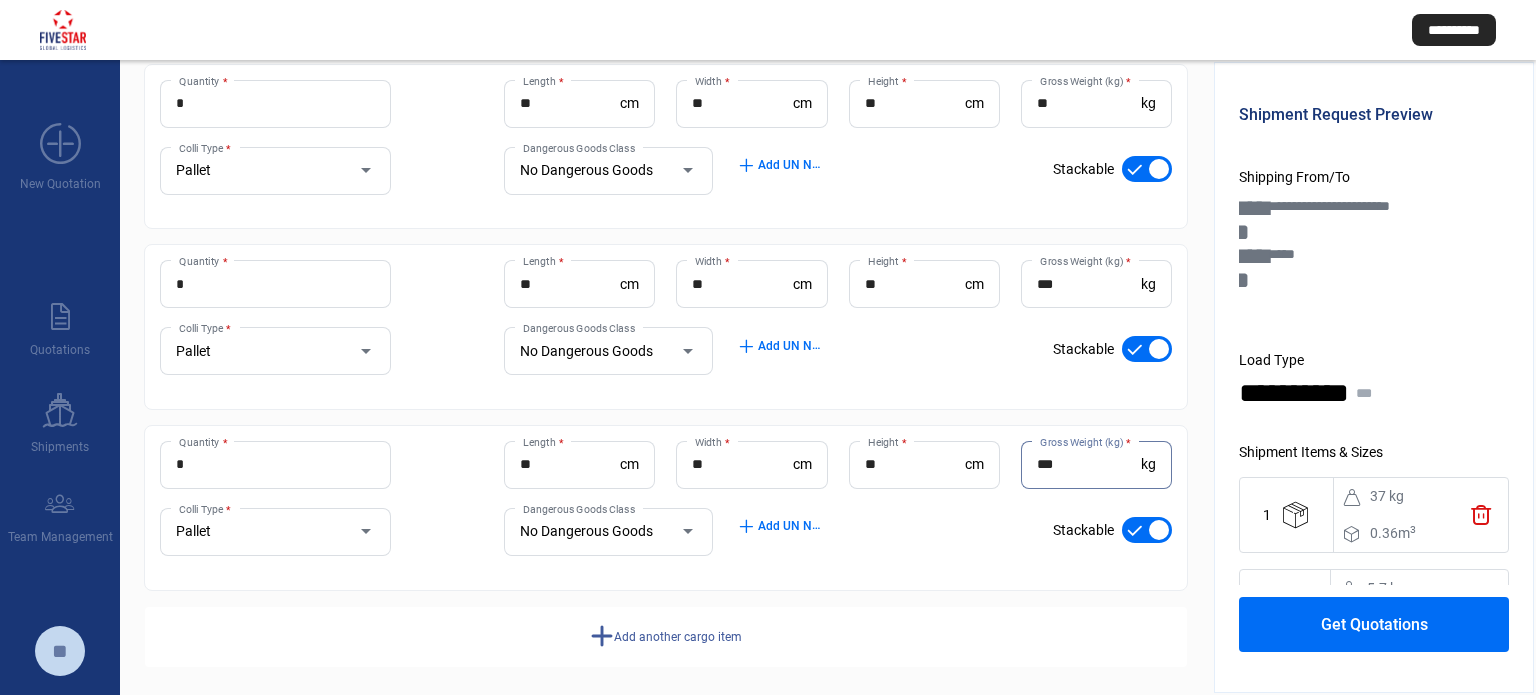scroll, scrollTop: 308, scrollLeft: 0, axis: vertical 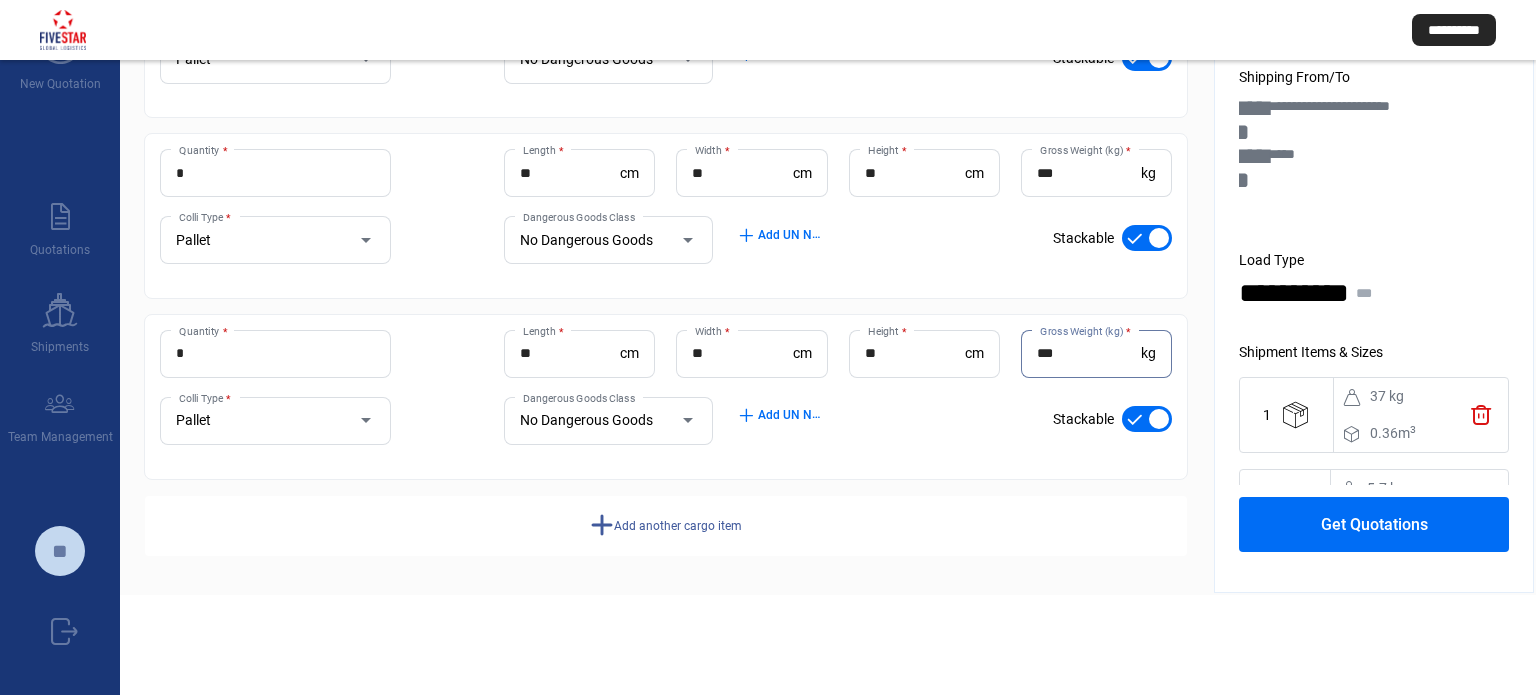 type on "***" 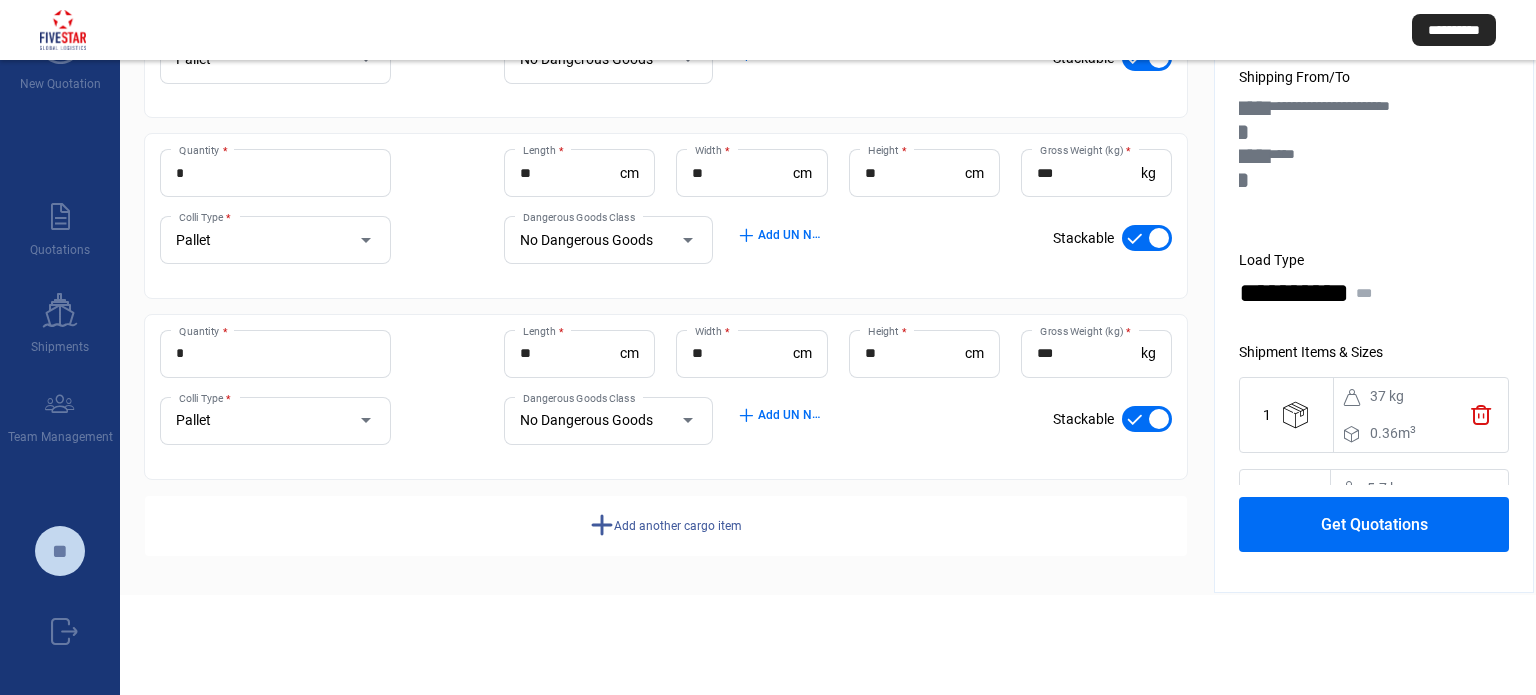 click on "add  Add another cargo item" 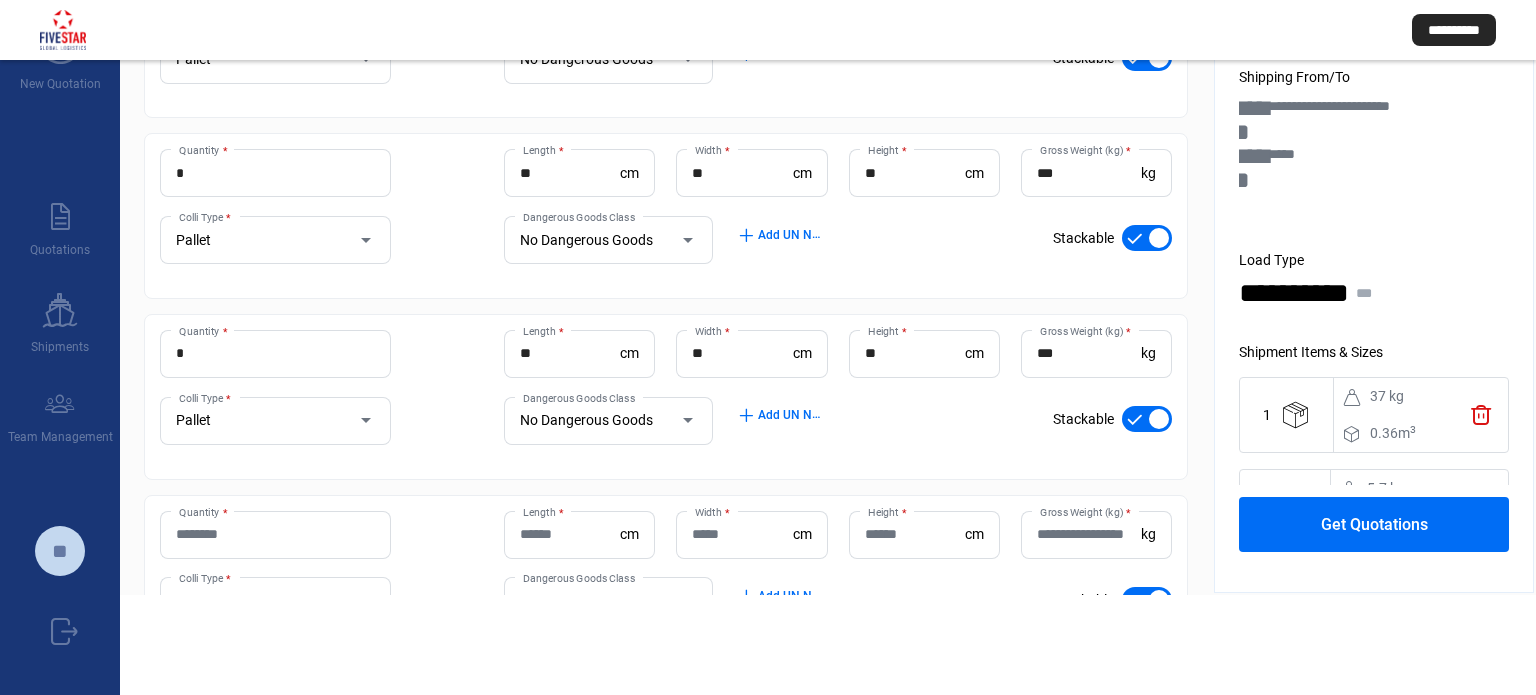 click on "Quantity *" at bounding box center (275, 534) 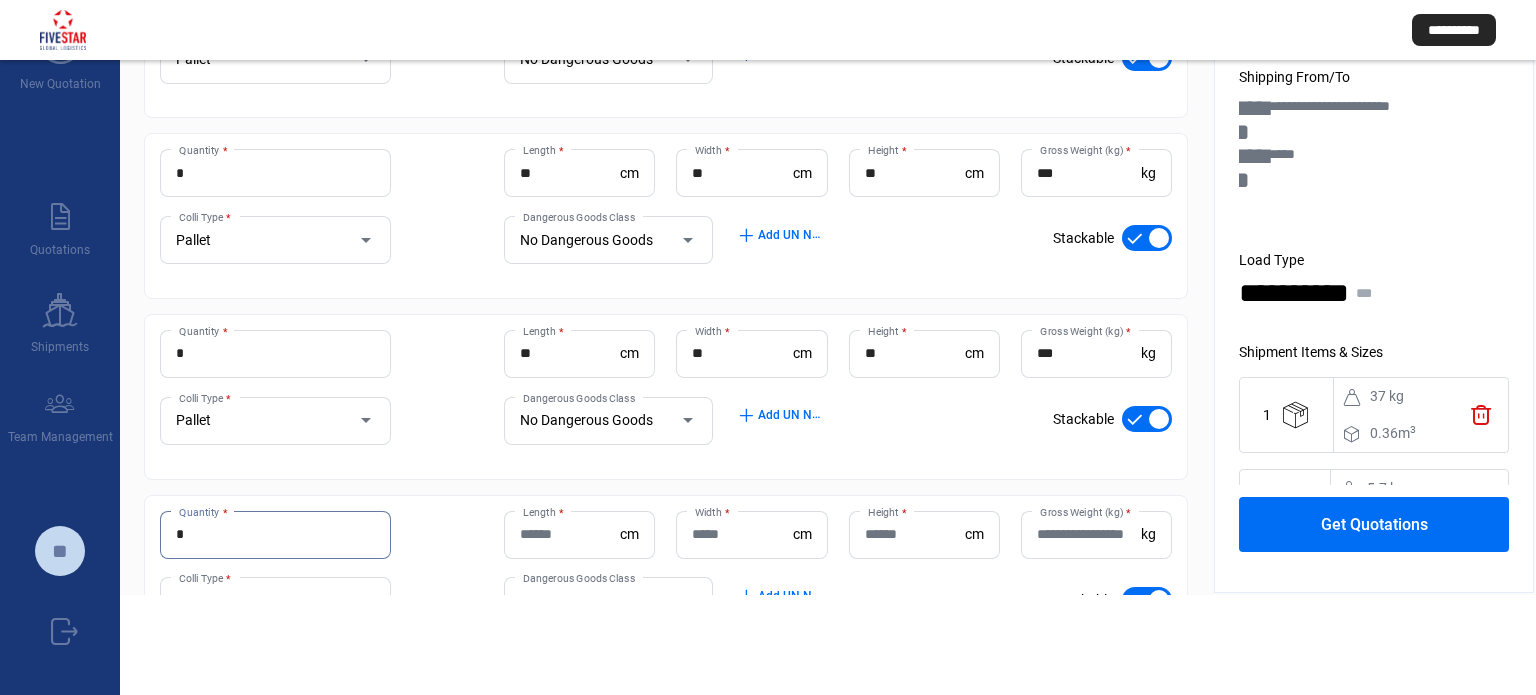 type on "*" 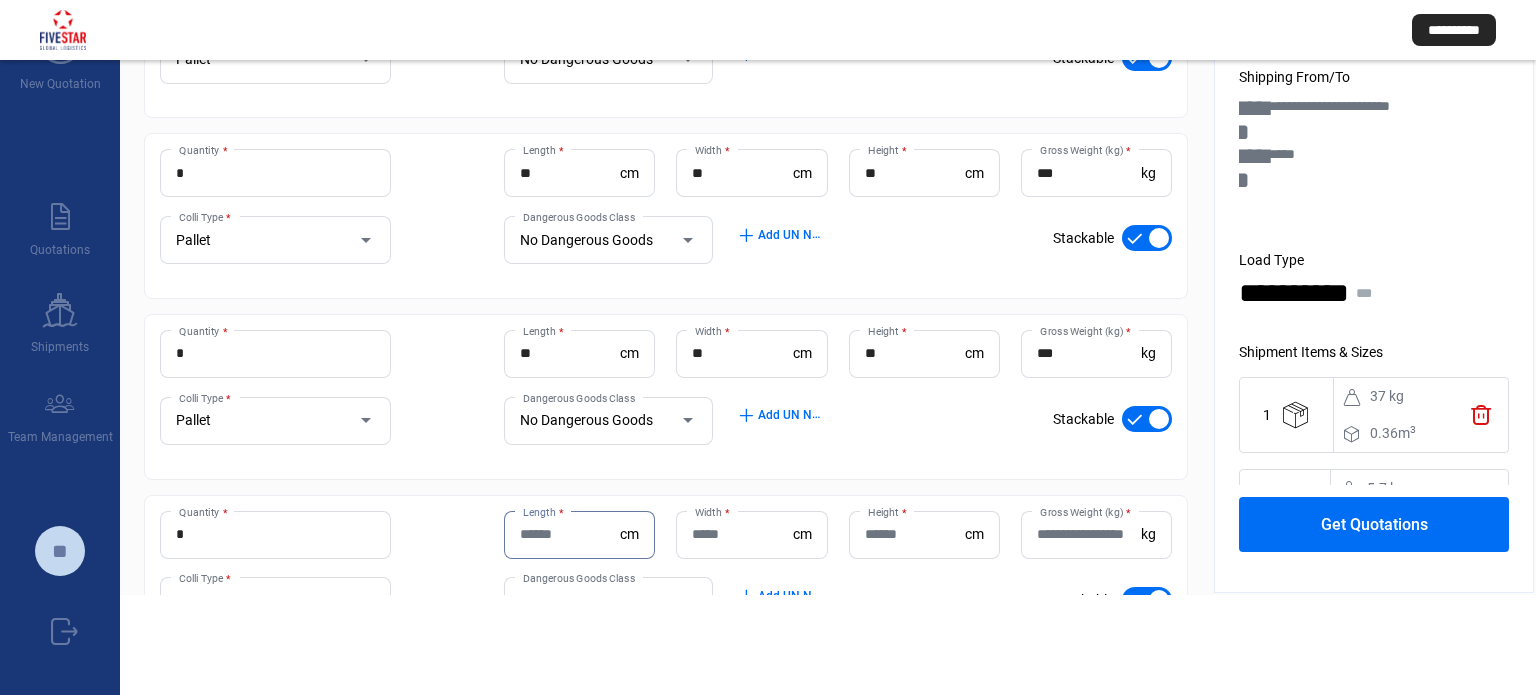 click on "Length  *" at bounding box center [570, 534] 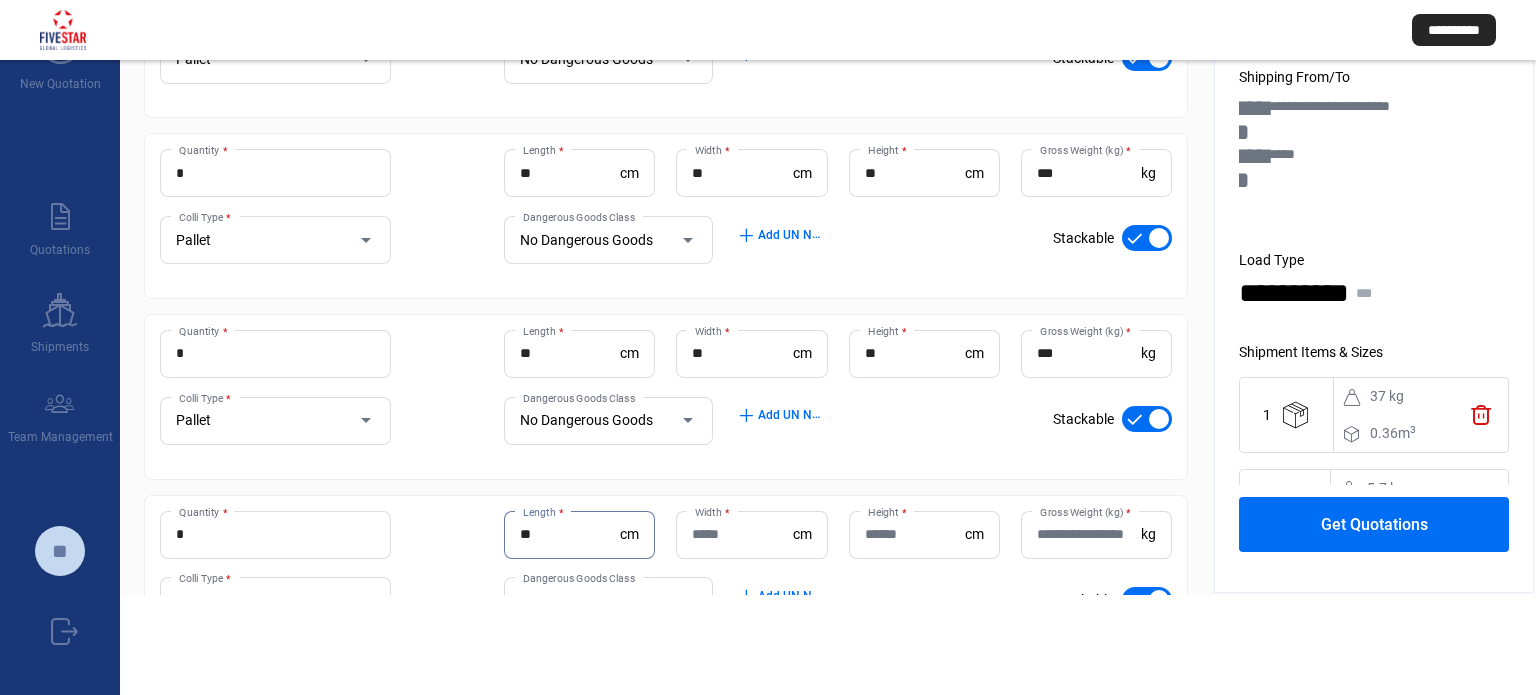 type on "**" 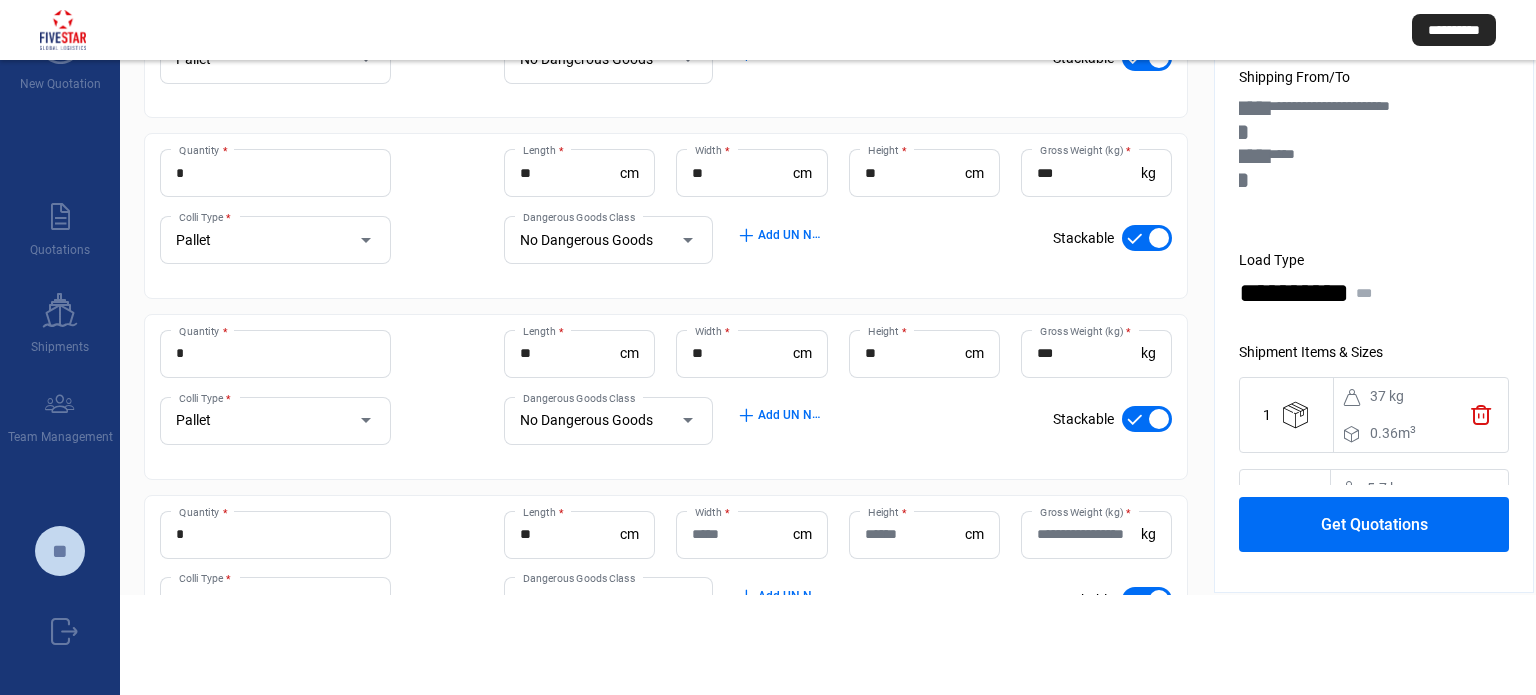 click on "Width  * cm" 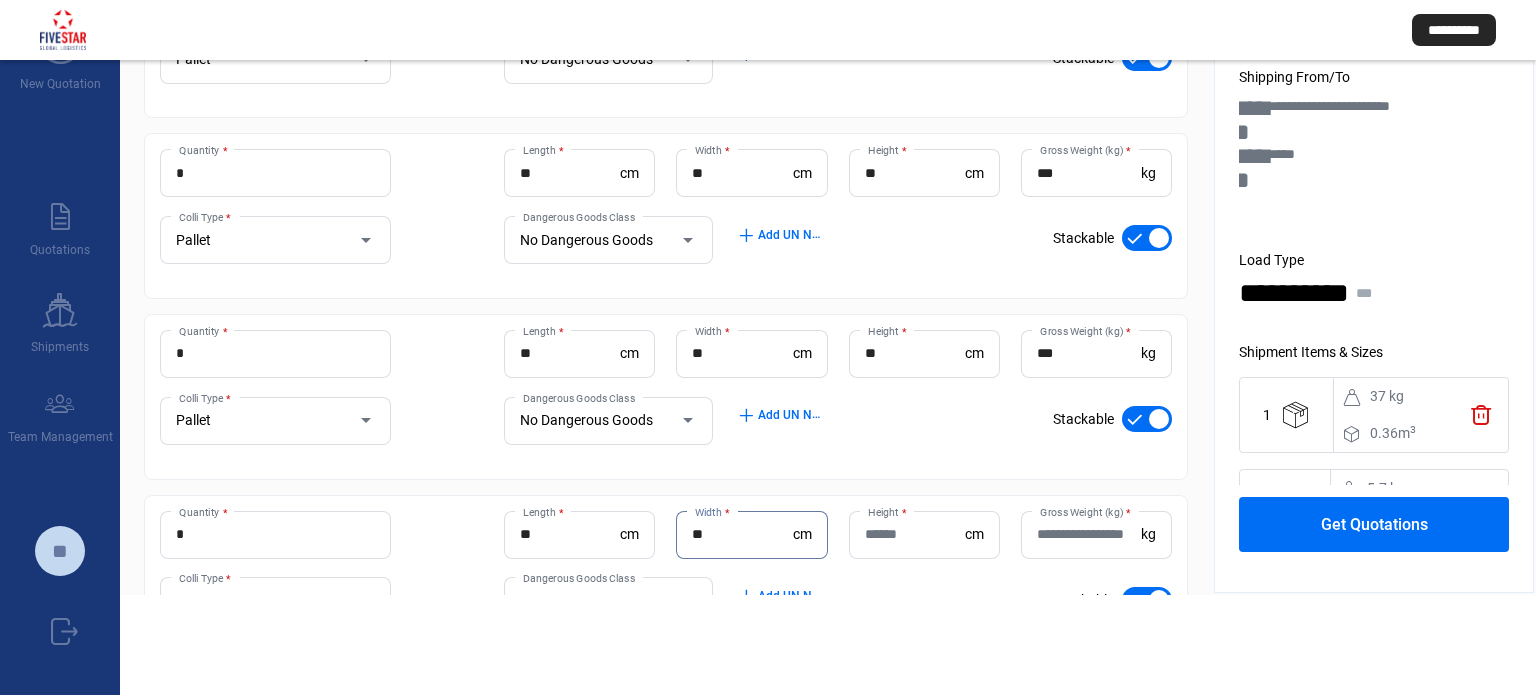 type on "**" 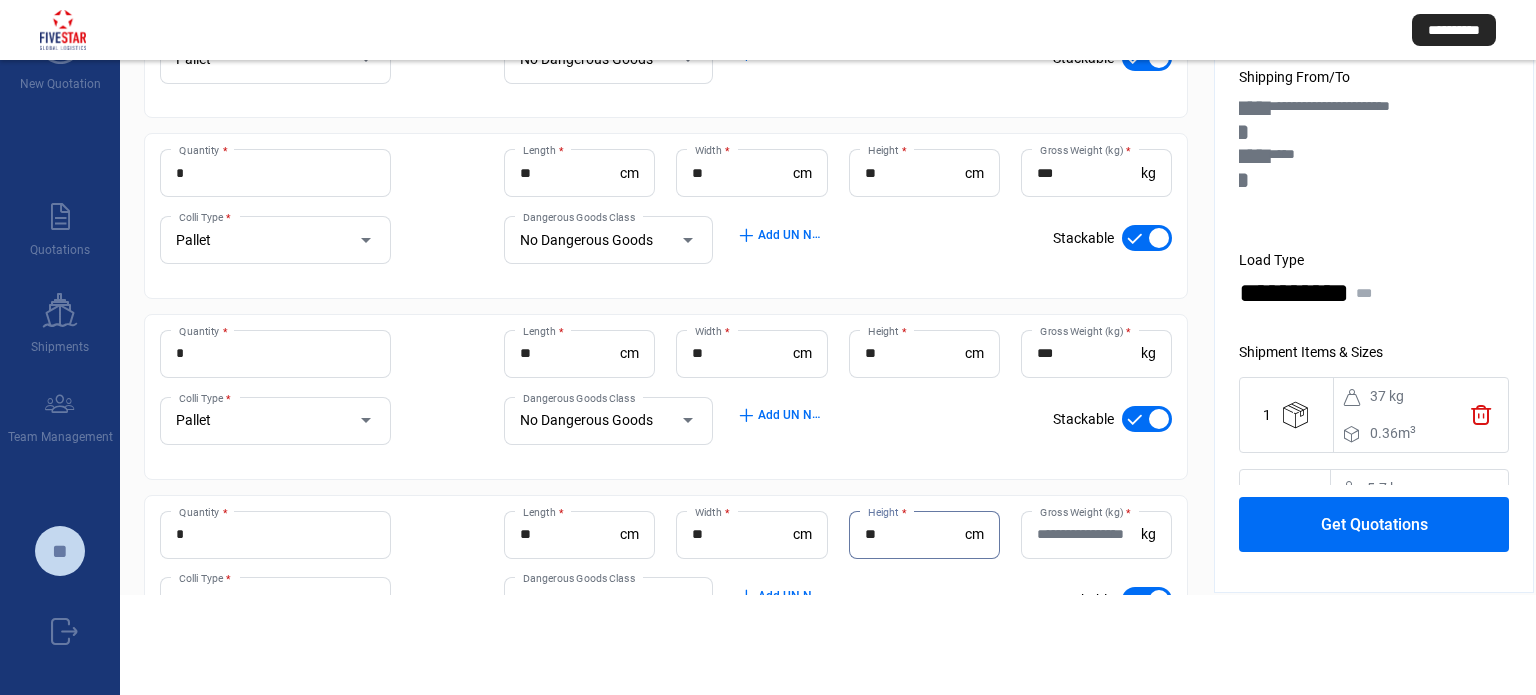 type on "**" 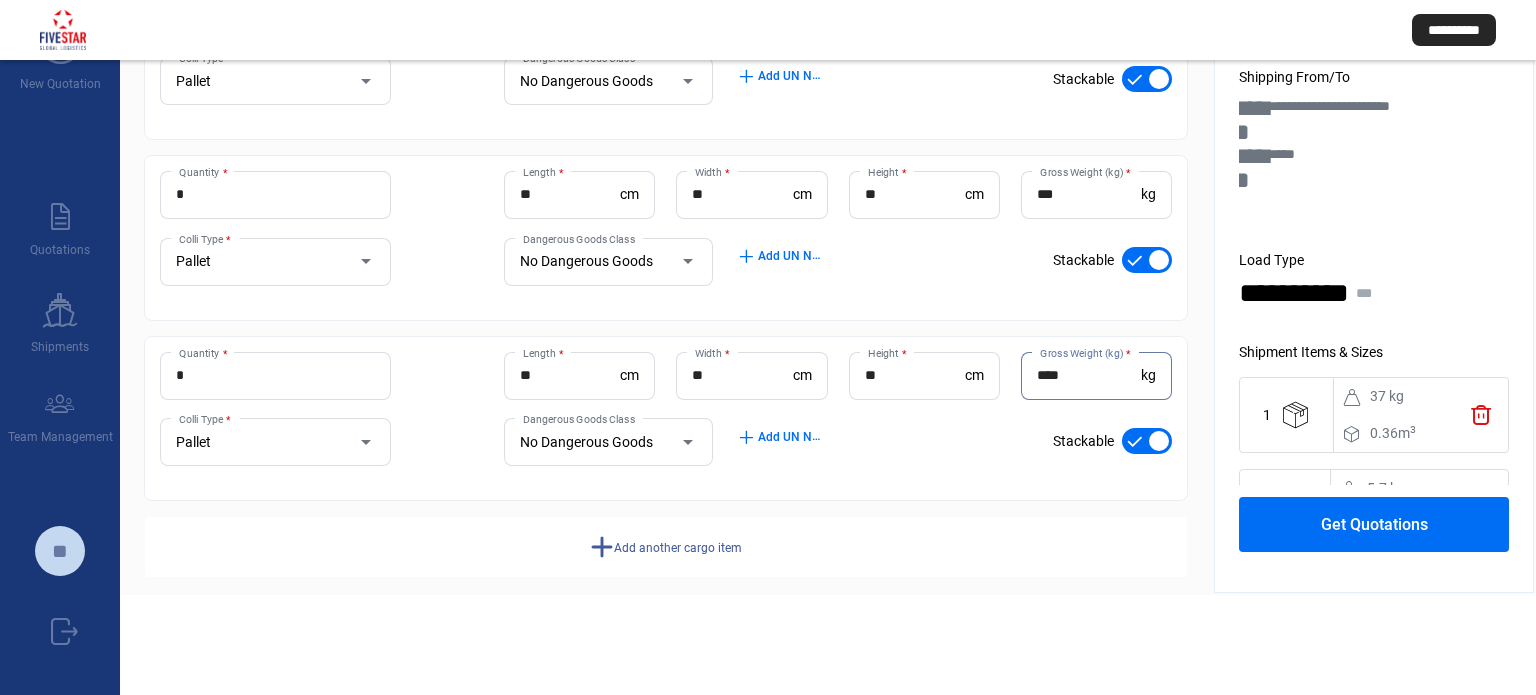scroll, scrollTop: 488, scrollLeft: 0, axis: vertical 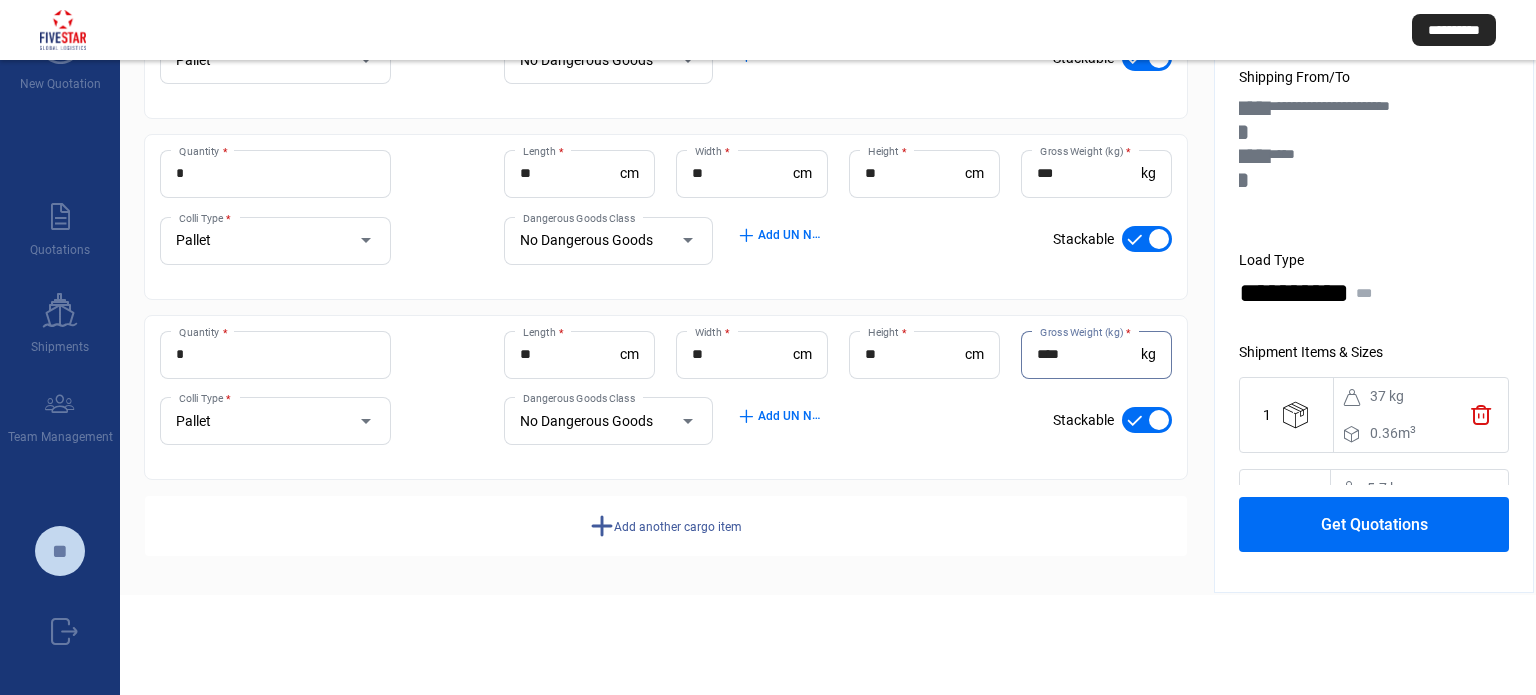 type on "****" 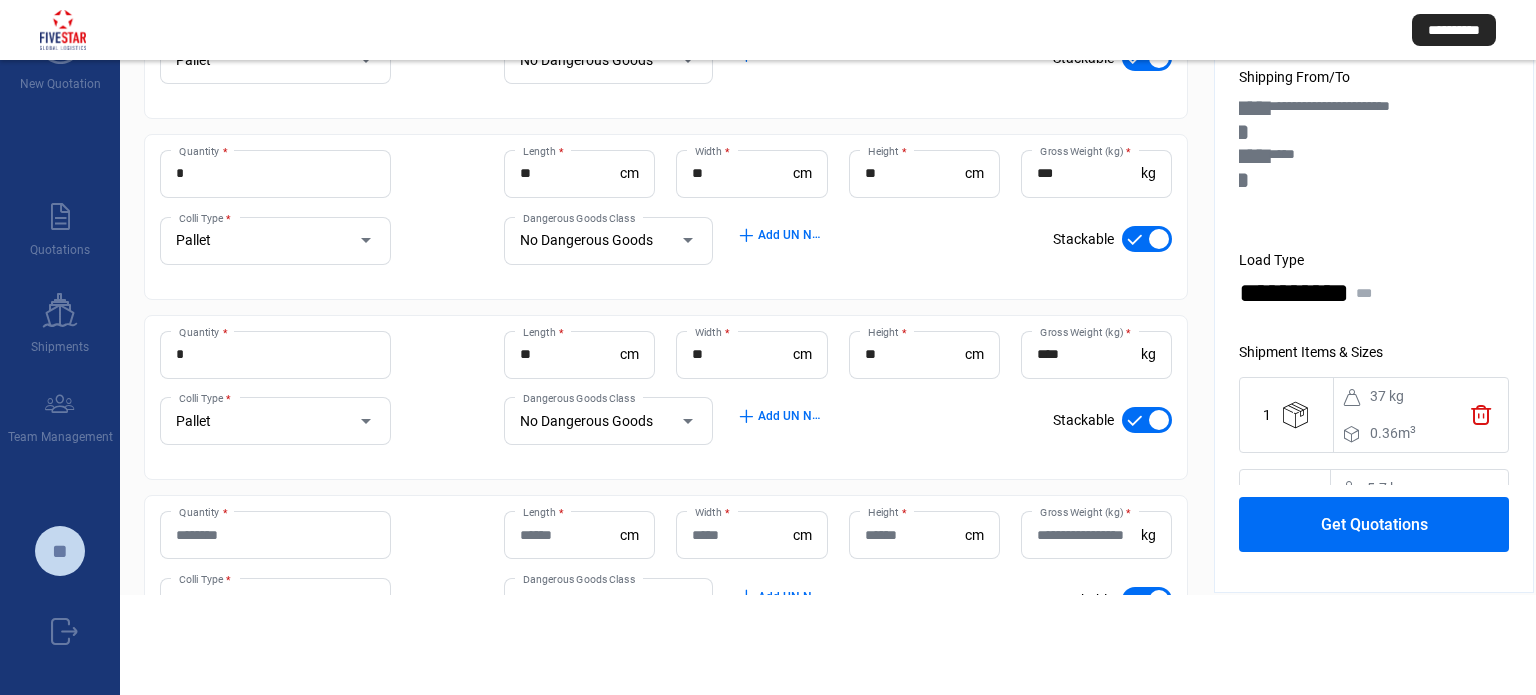 click on "Quantity *" 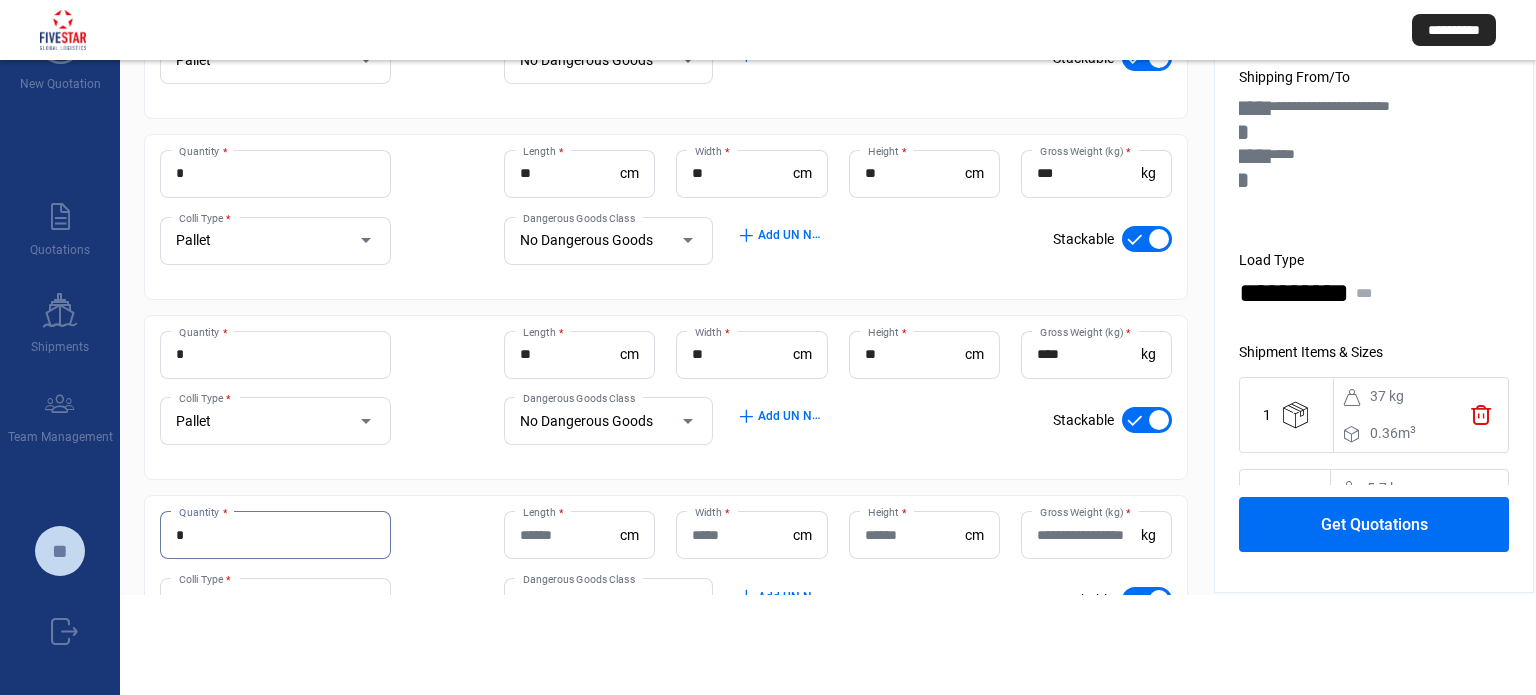 type on "*" 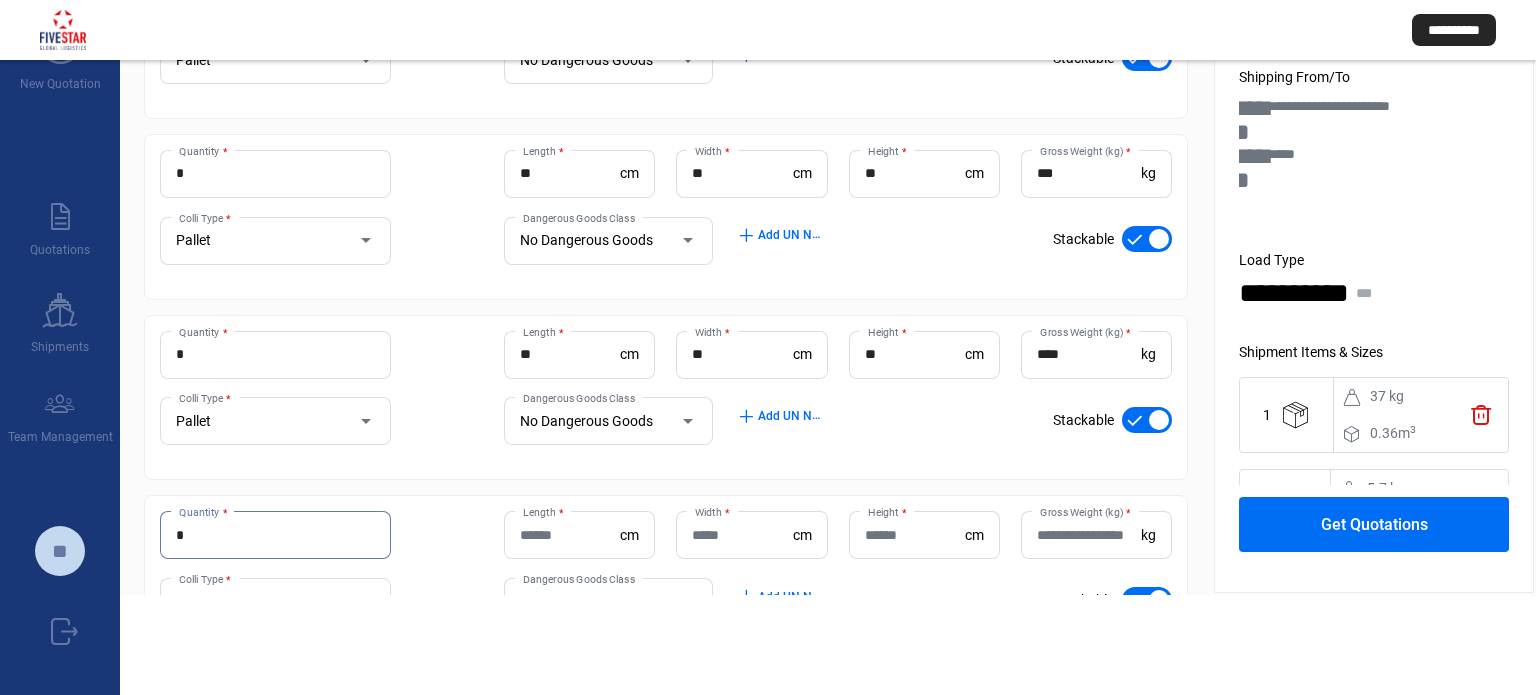 click on "Length  *" 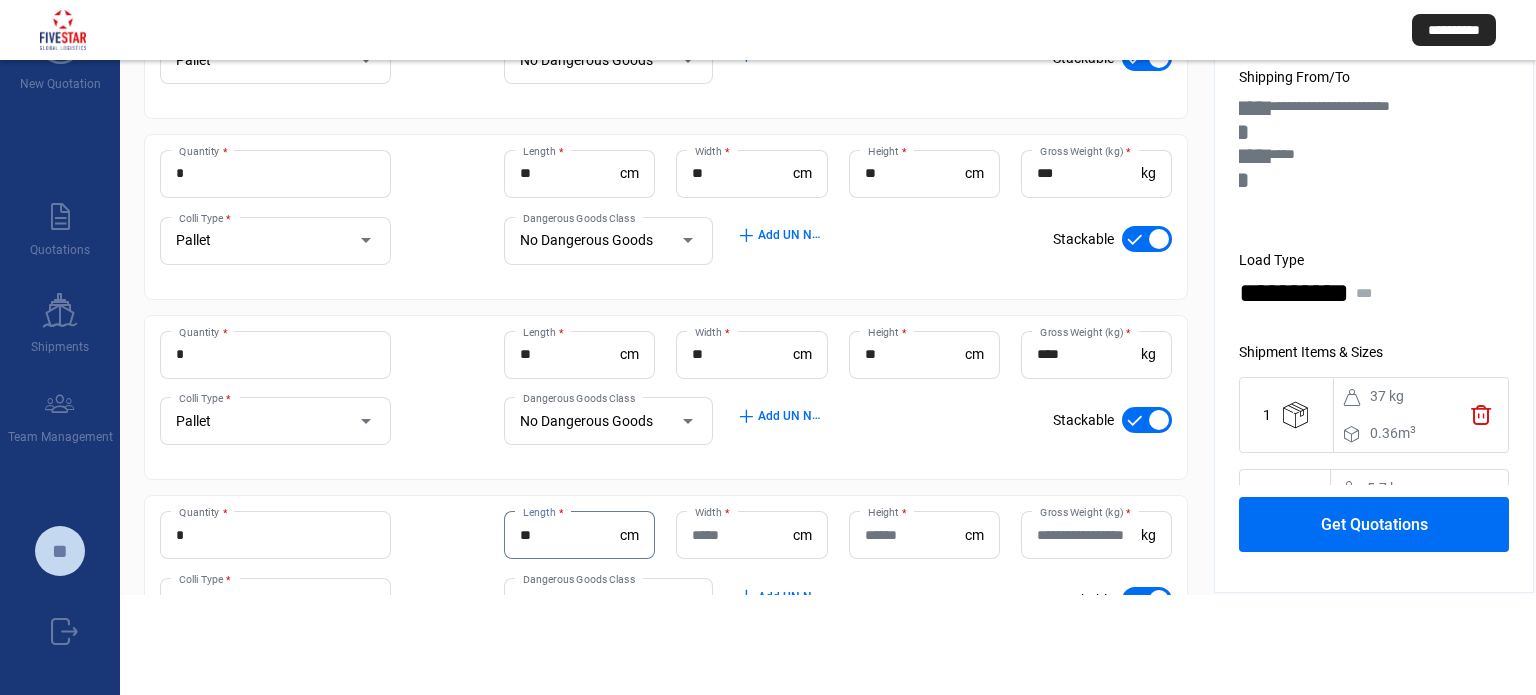 type on "**" 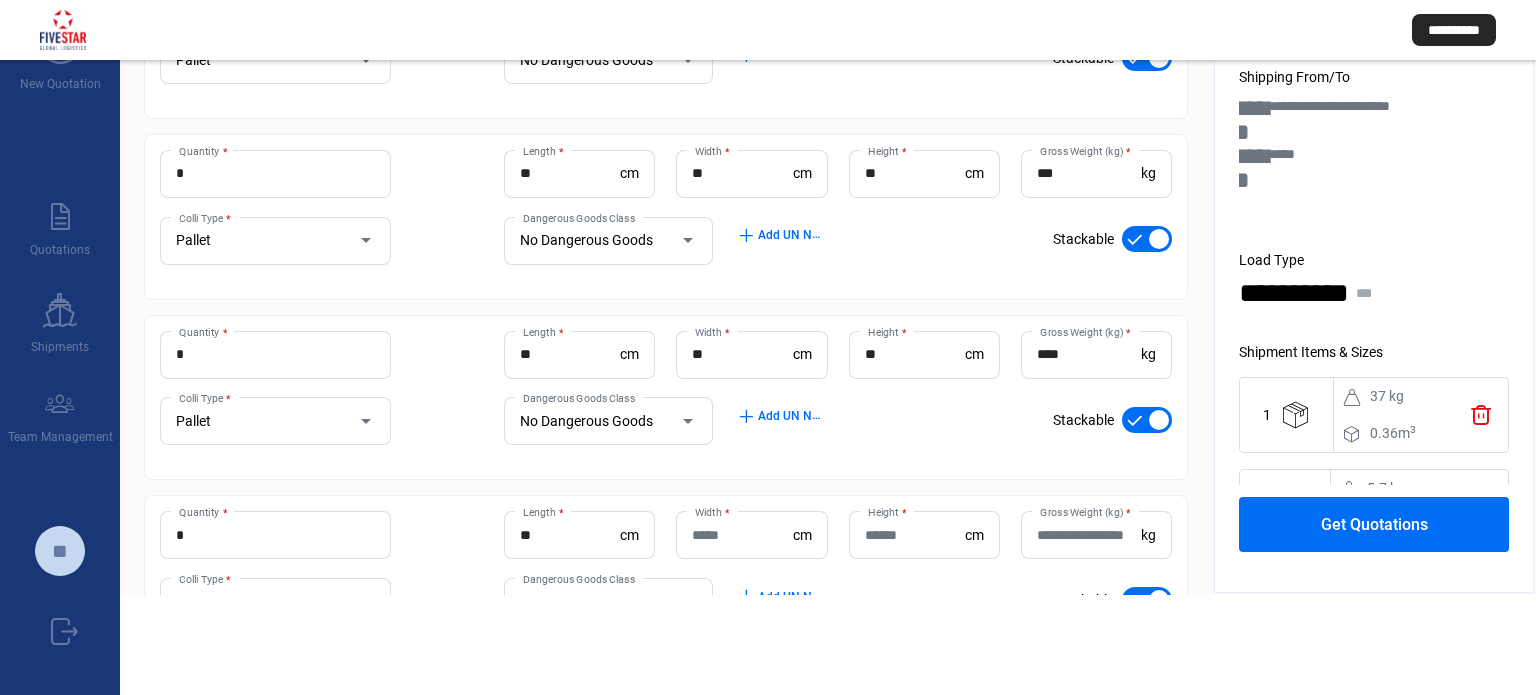 click on "Width  *" 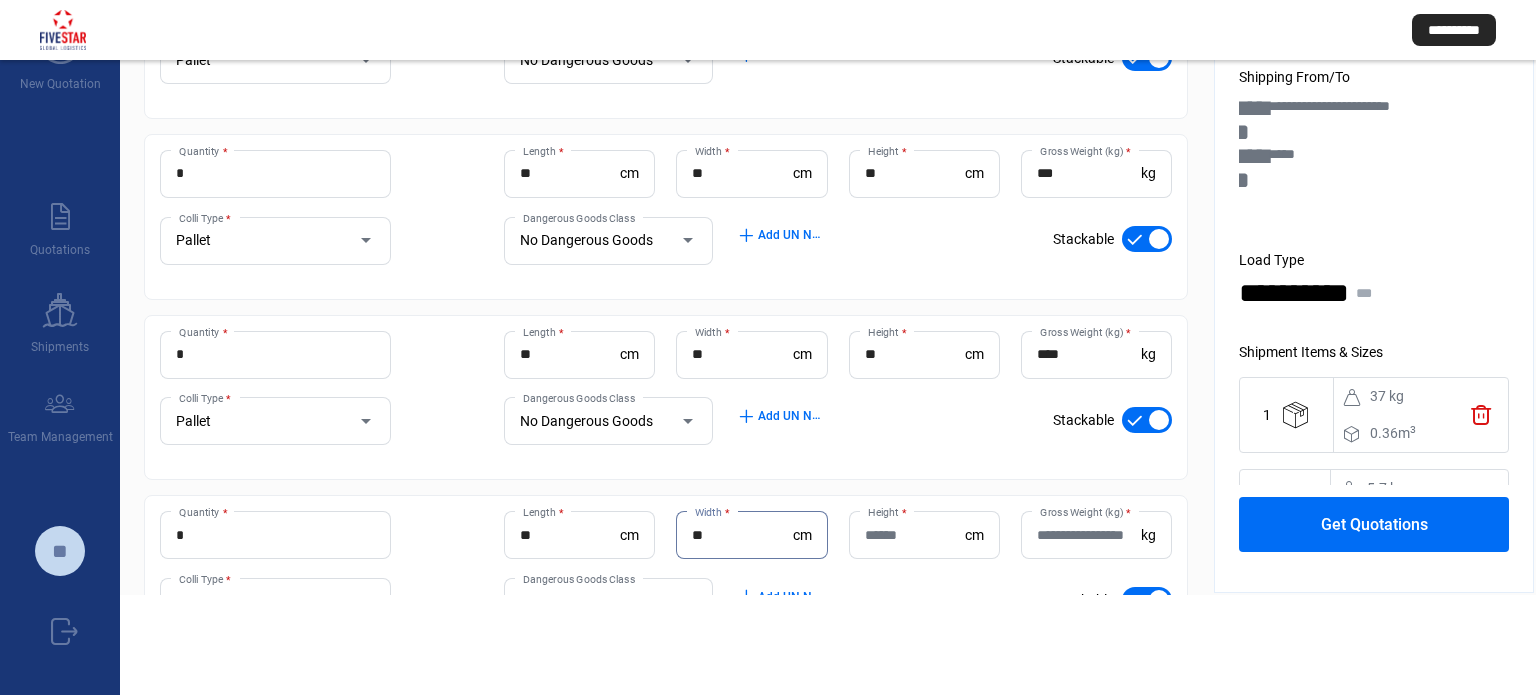 type on "**" 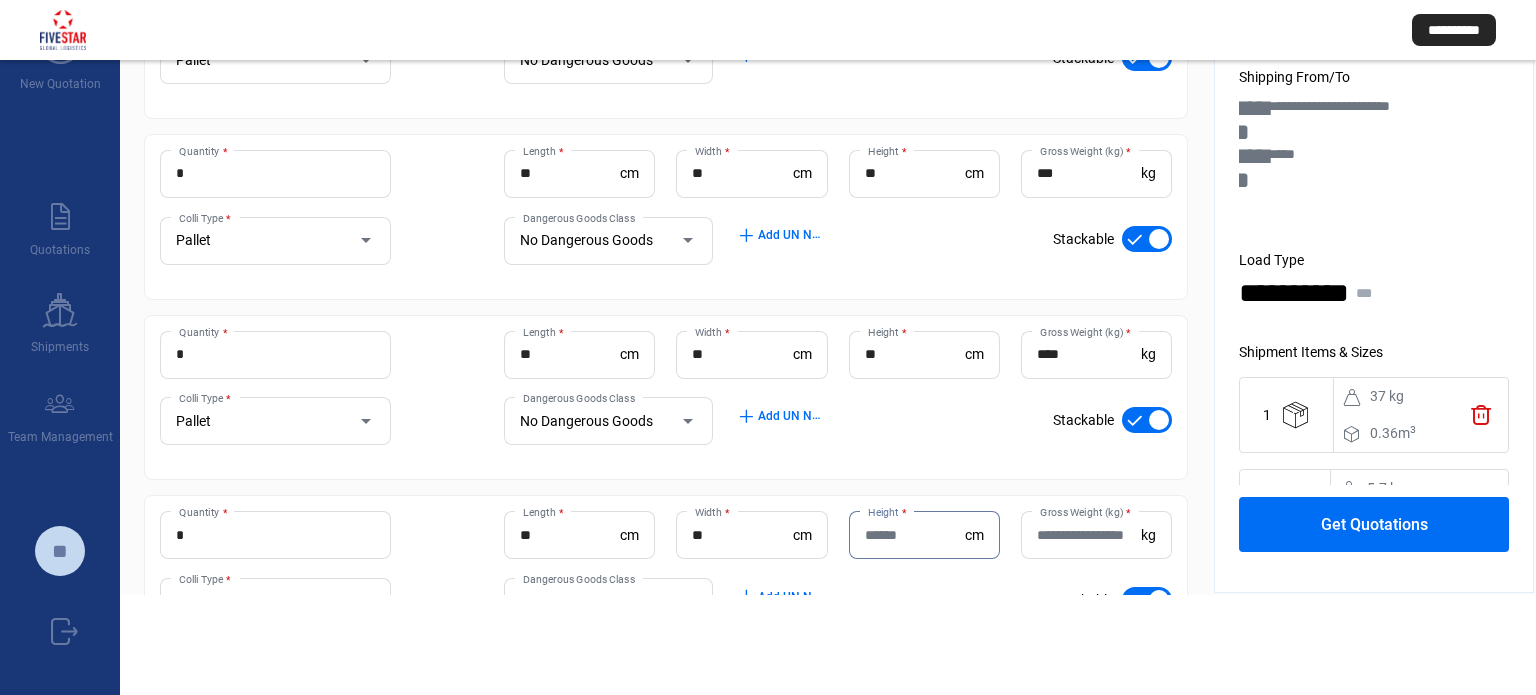 click on "Height  *" at bounding box center (915, 535) 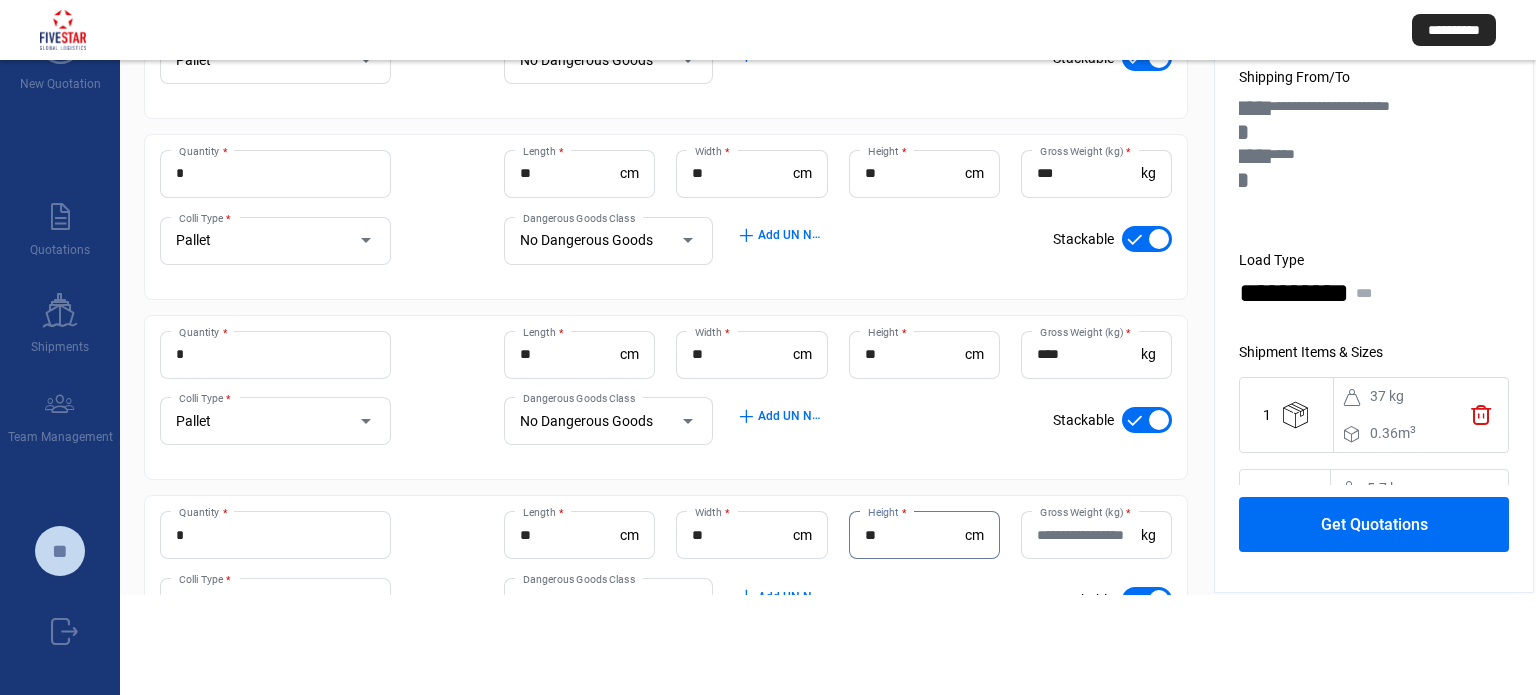type on "**" 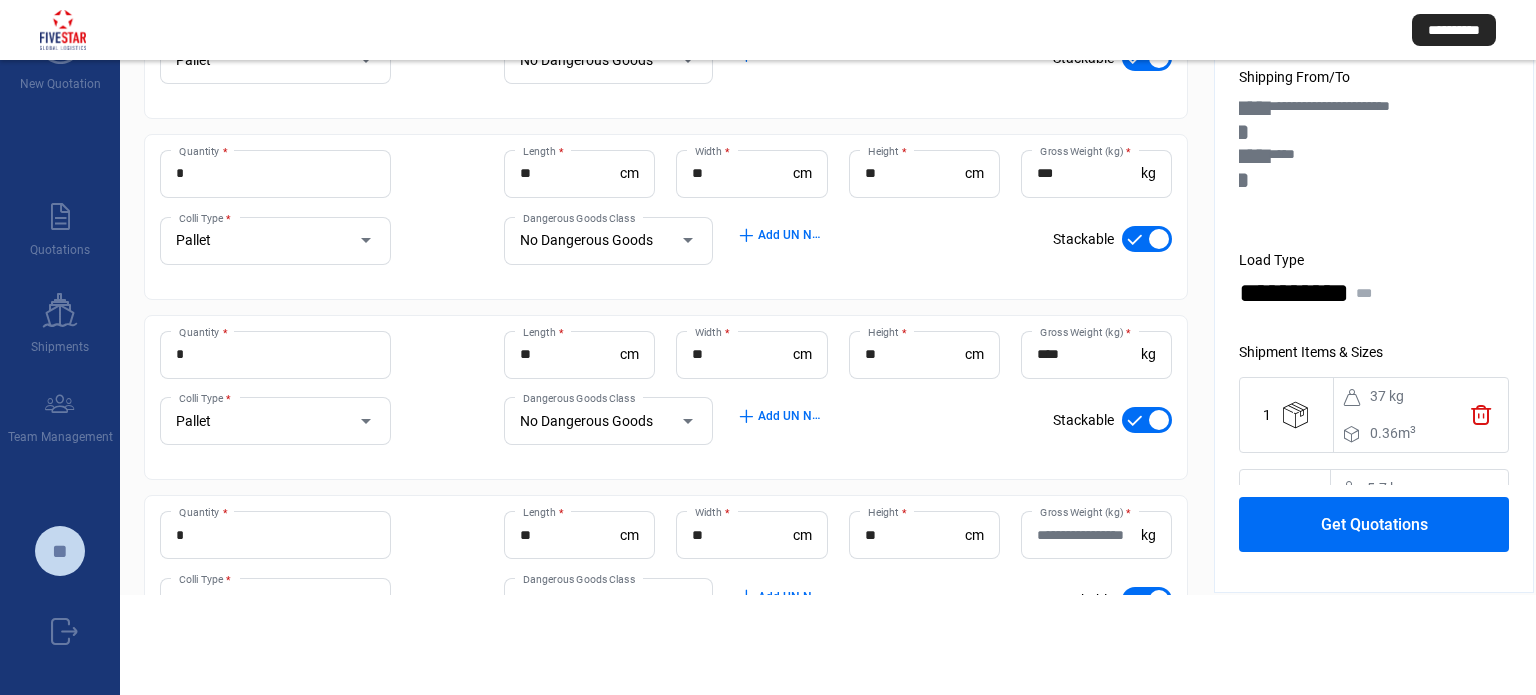 click on "Gross Weight (kg)  *" 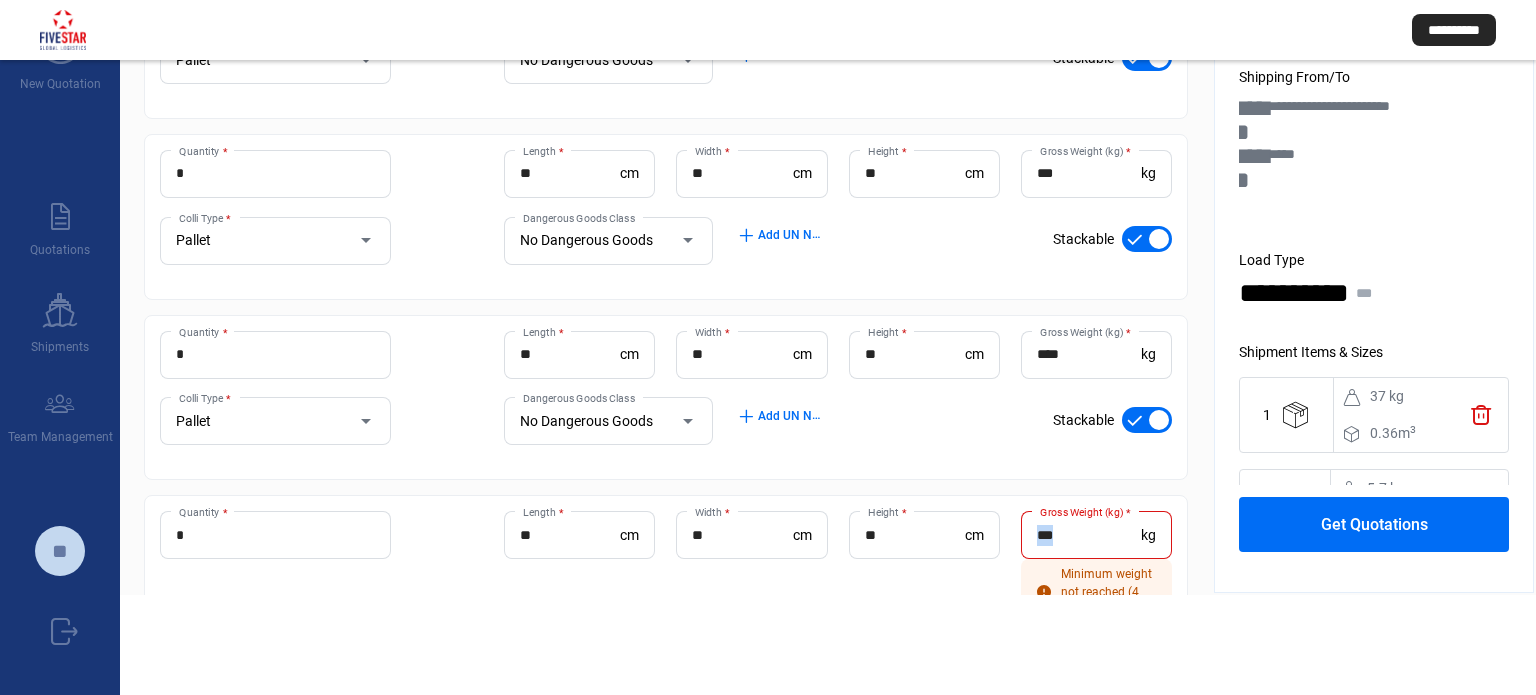drag, startPoint x: 1105, startPoint y: 509, endPoint x: 1038, endPoint y: 509, distance: 67 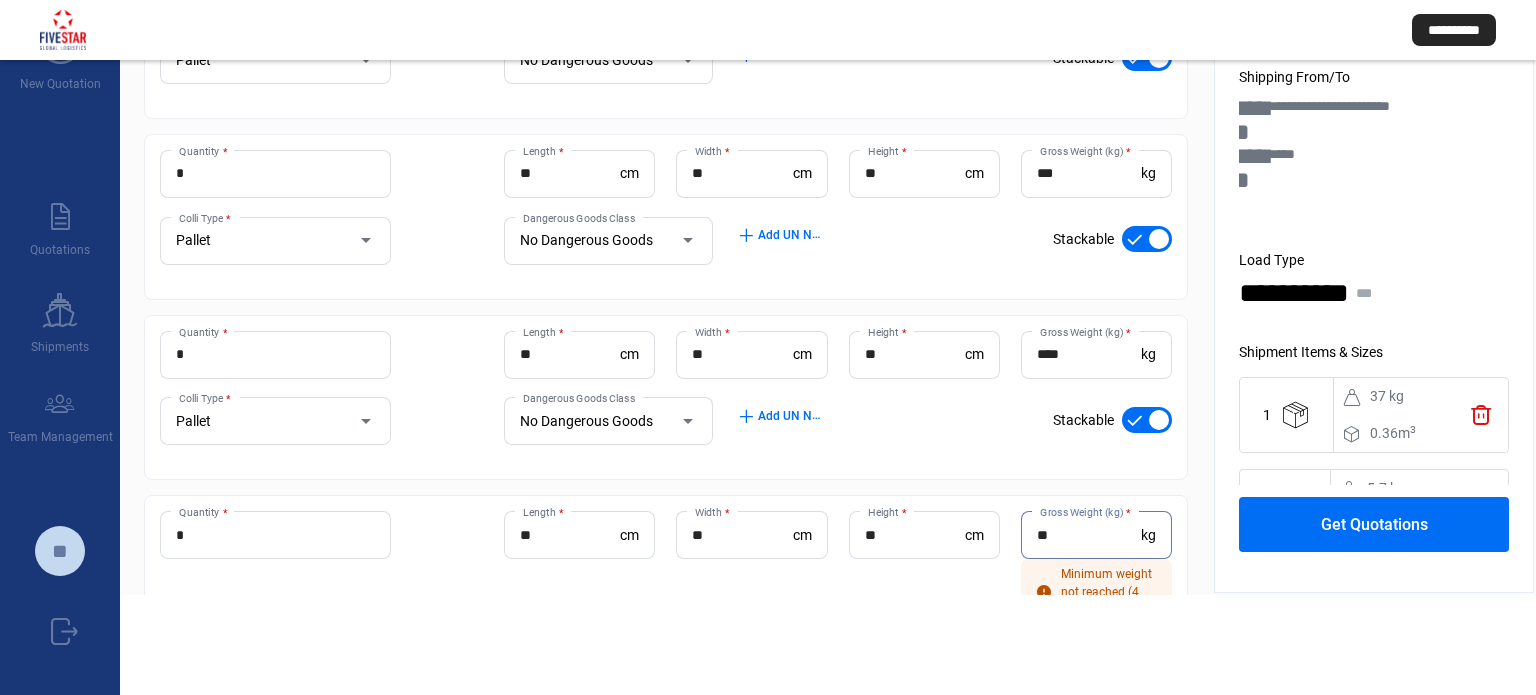 type on "*" 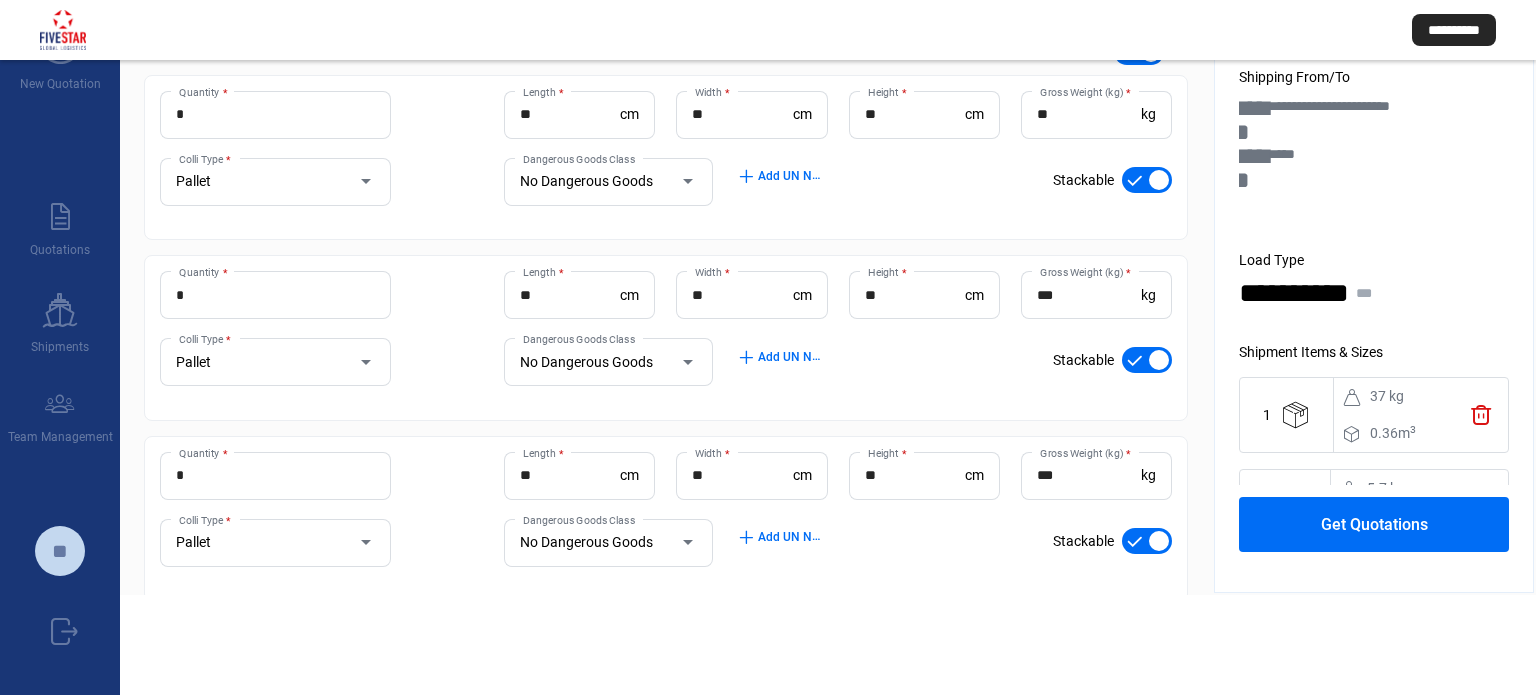 scroll, scrollTop: 188, scrollLeft: 0, axis: vertical 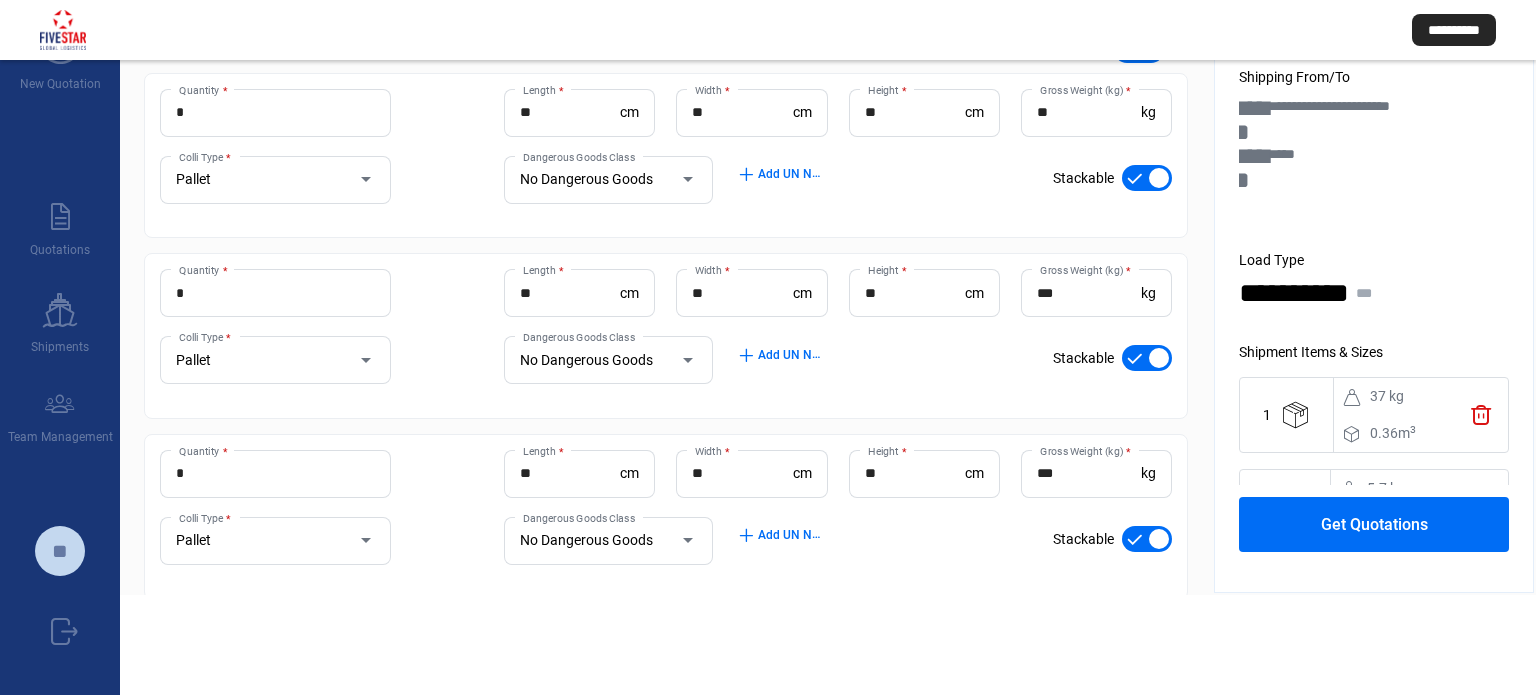 type on "*" 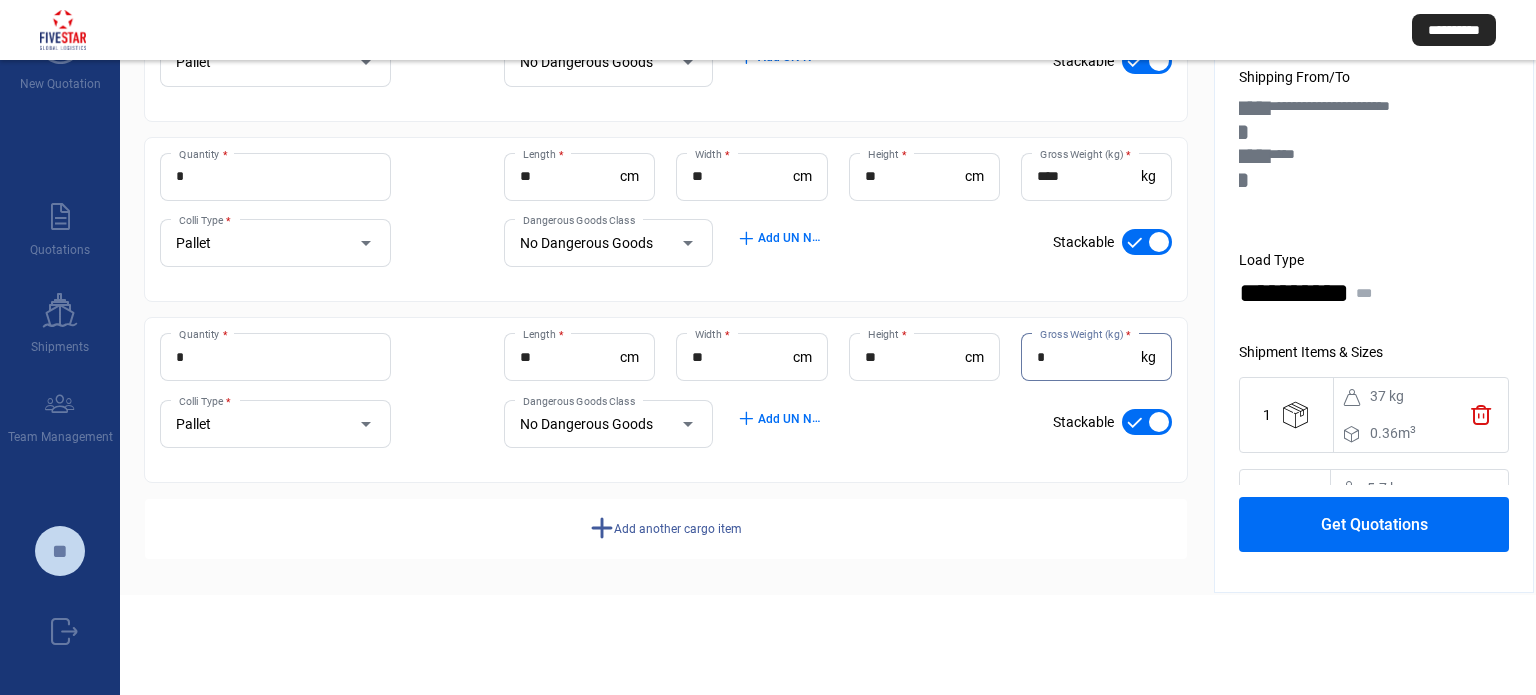 scroll, scrollTop: 668, scrollLeft: 0, axis: vertical 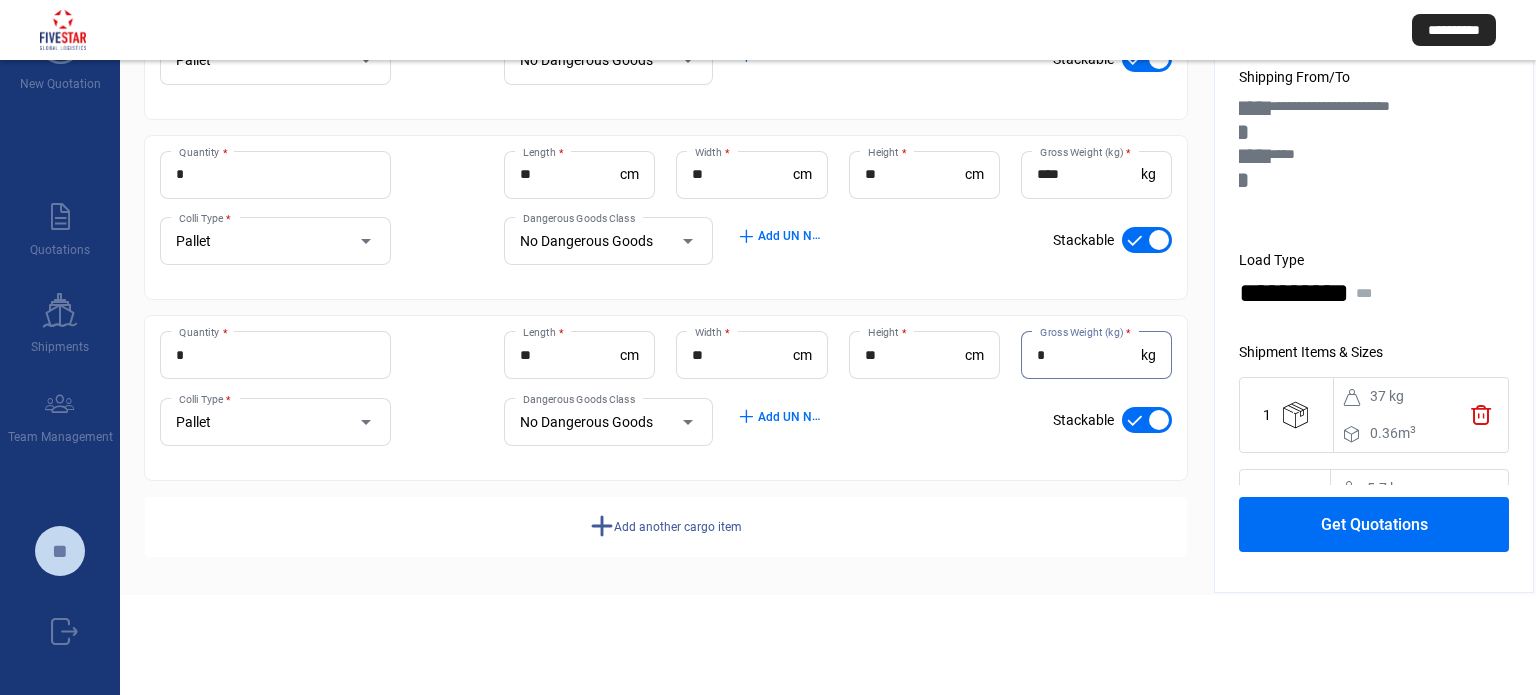 click on "Get Quotations" 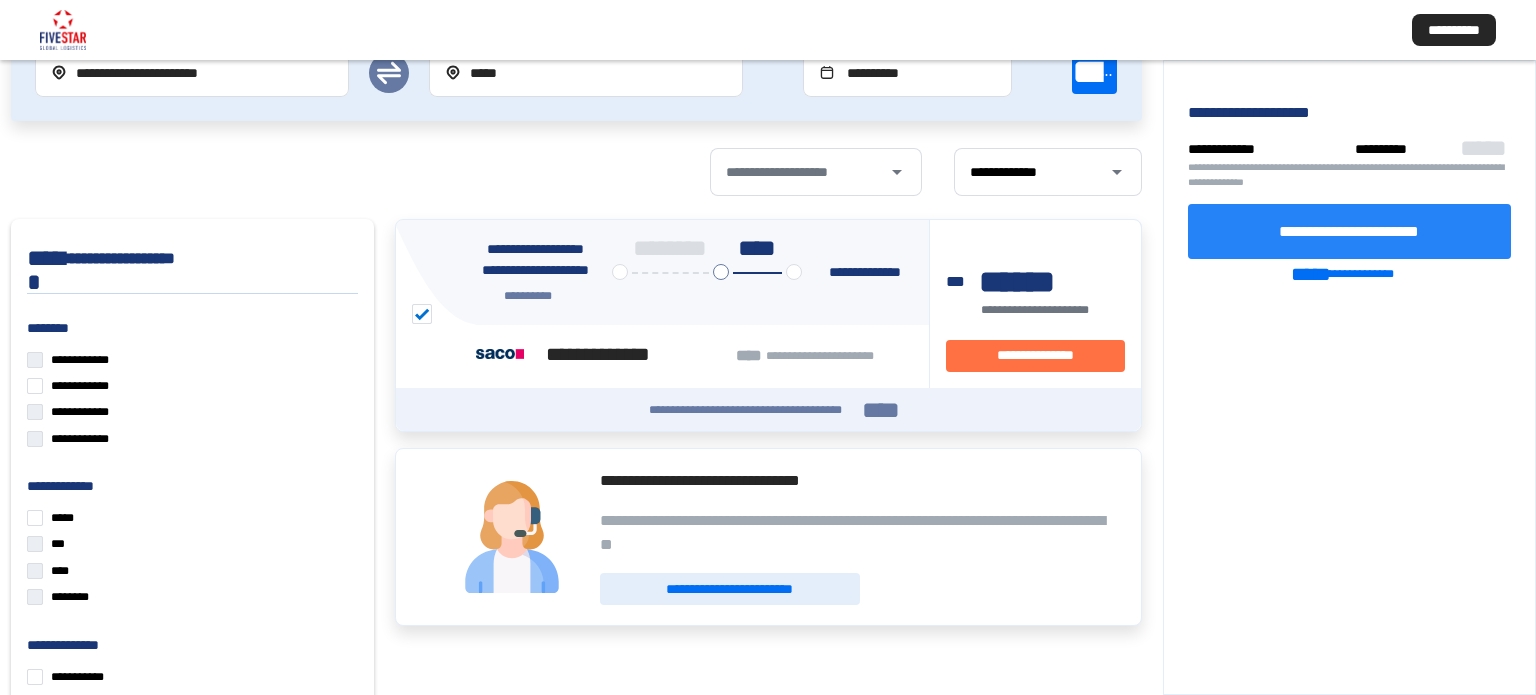 click on "**********" 